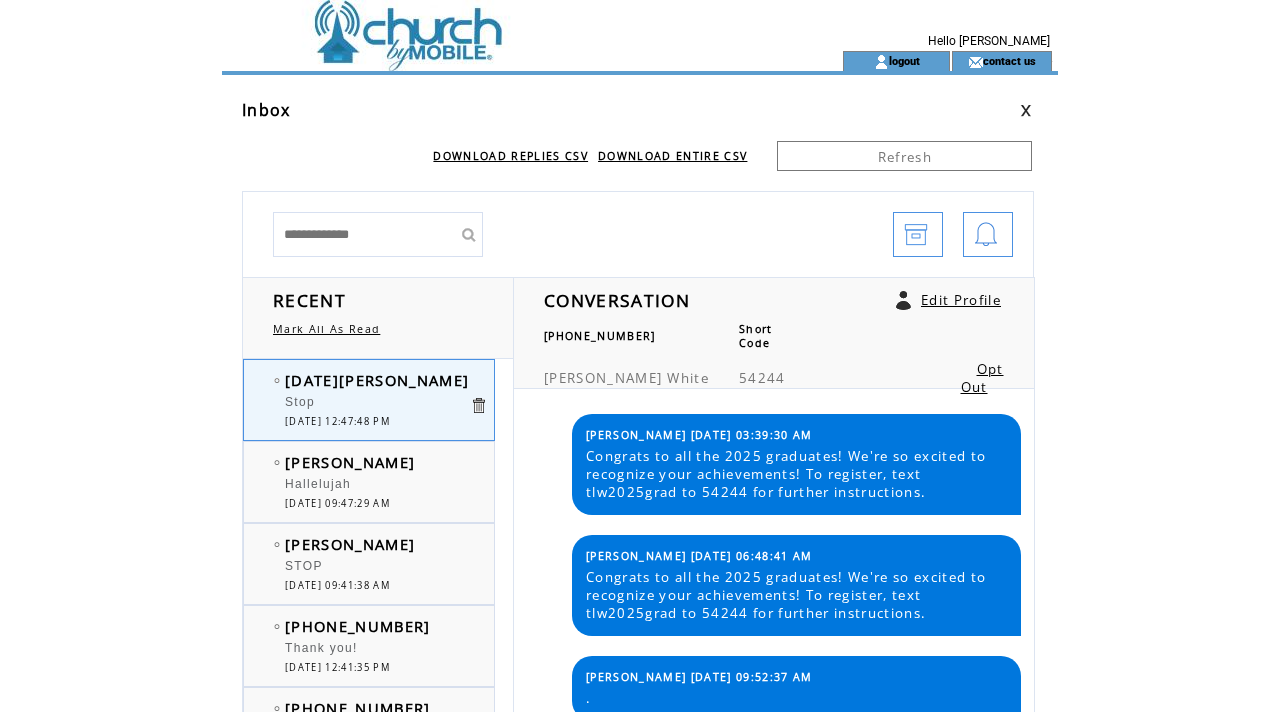 scroll, scrollTop: 0, scrollLeft: 0, axis: both 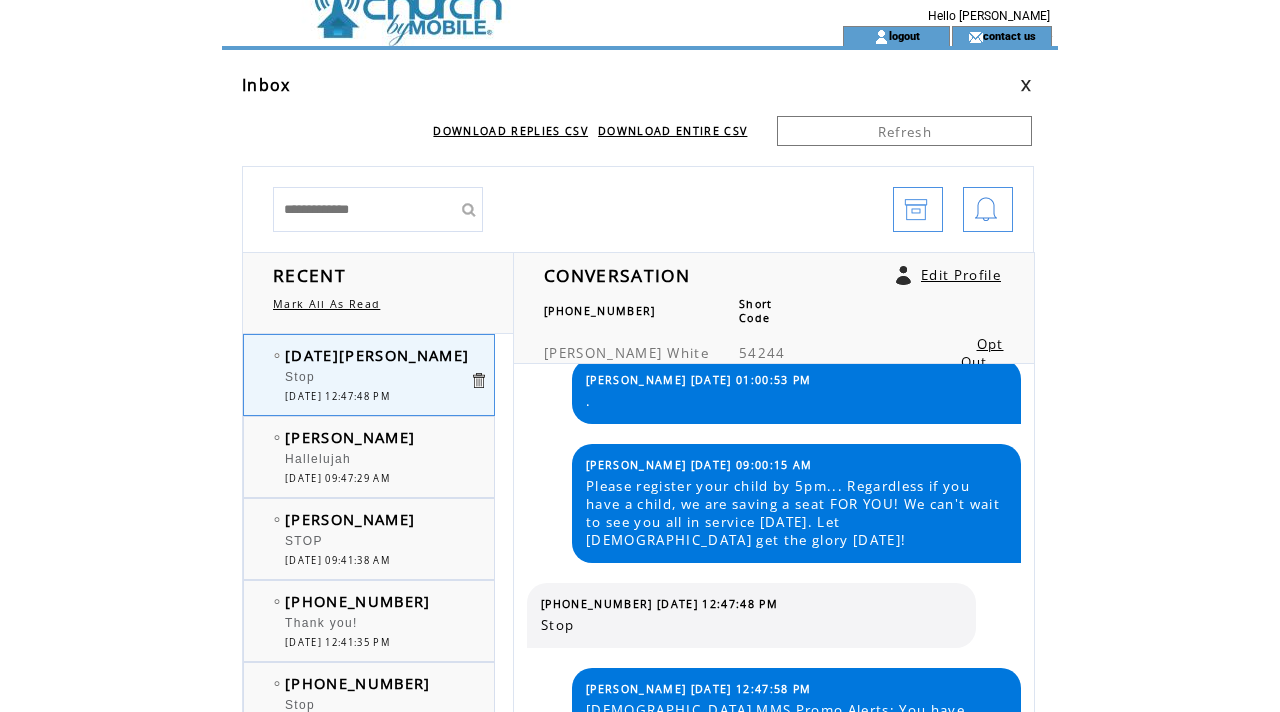 click at bounding box center [496, 0] 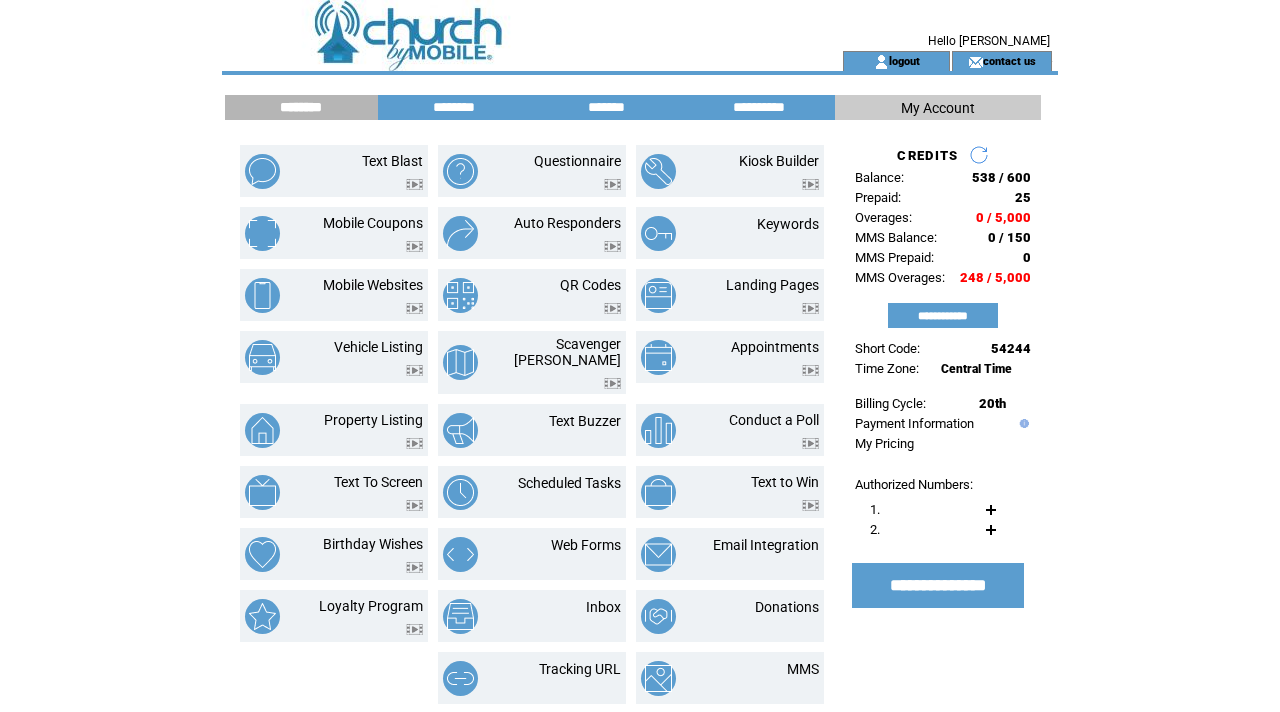 scroll, scrollTop: 0, scrollLeft: 0, axis: both 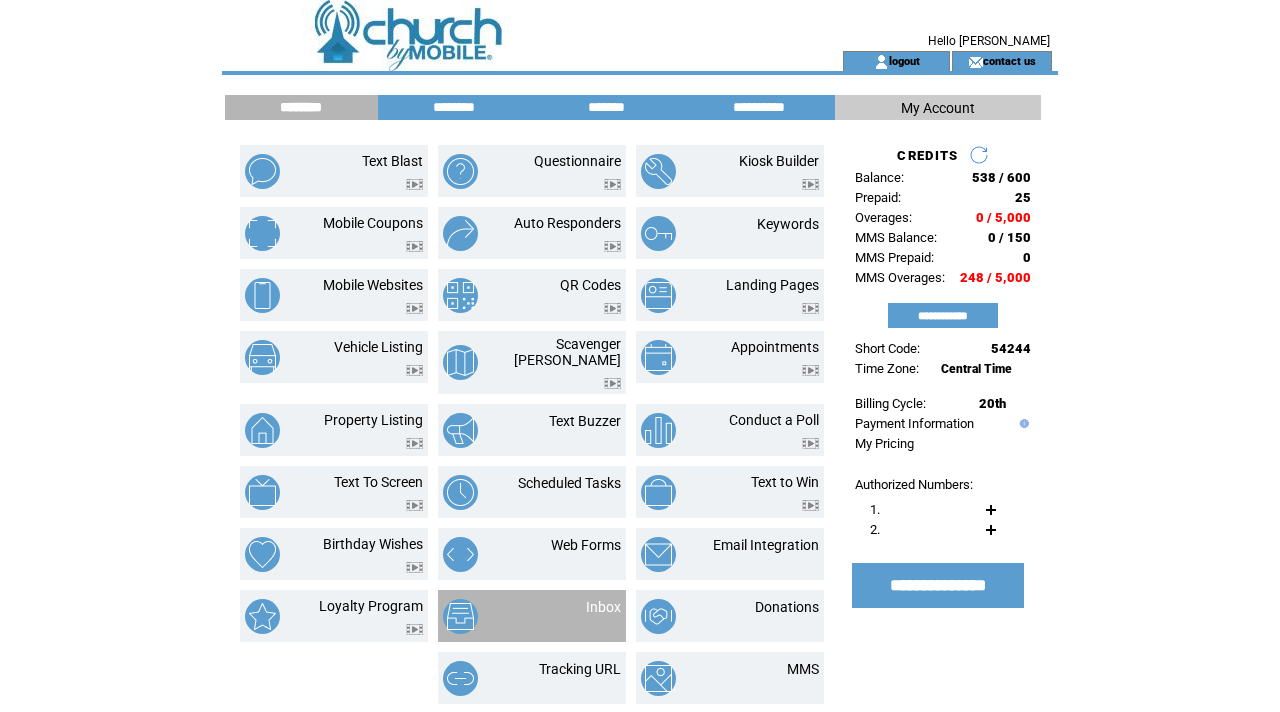 click on "Inbox" at bounding box center [579, 616] 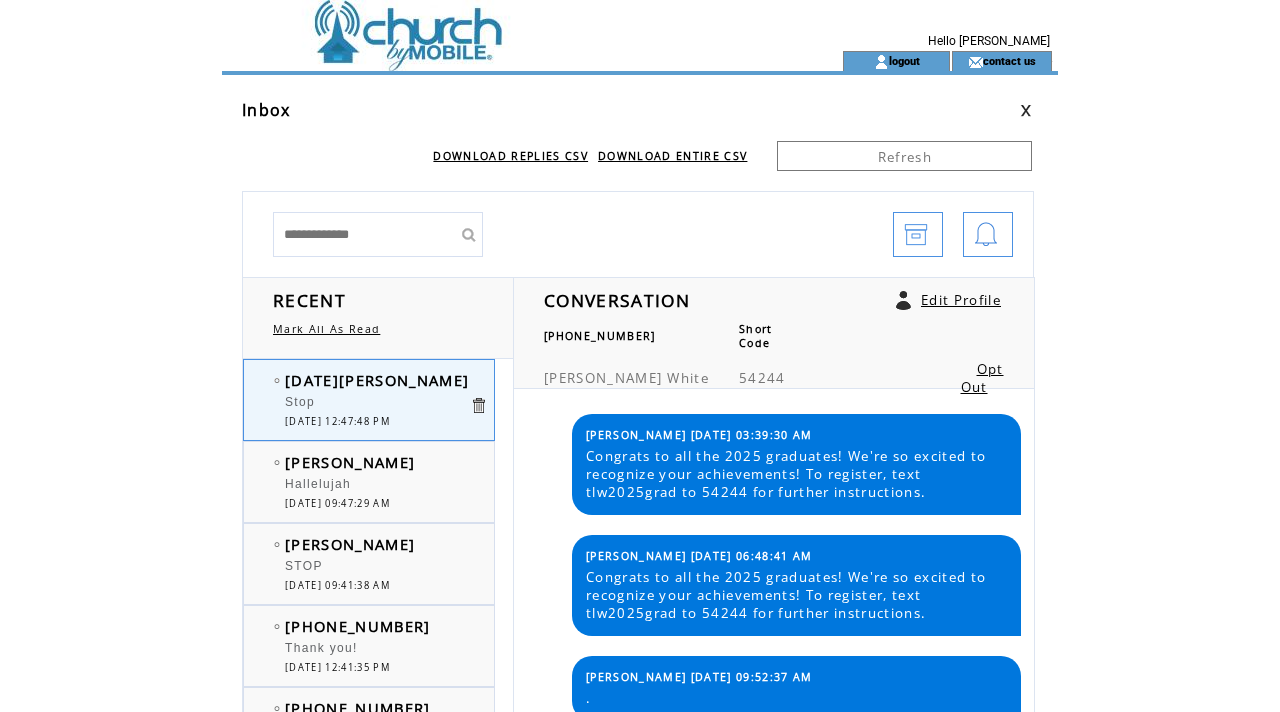 scroll, scrollTop: 0, scrollLeft: 0, axis: both 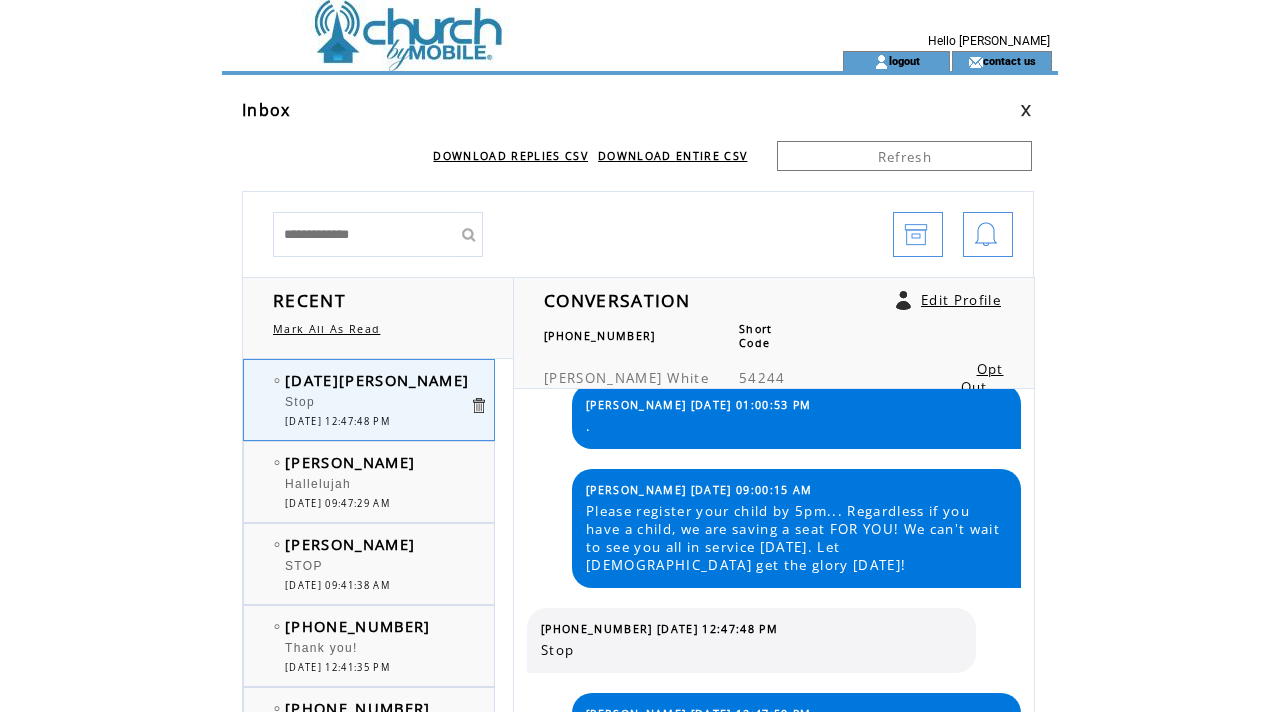 click at bounding box center [640, 73] 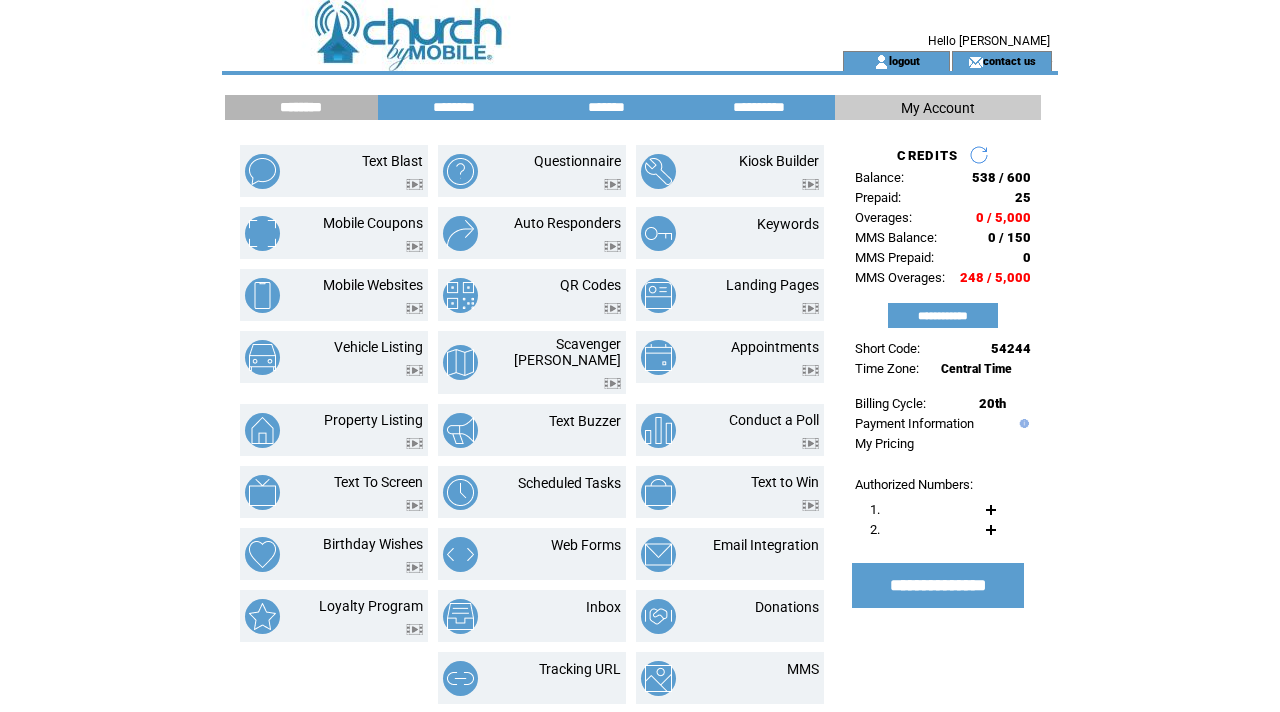 scroll, scrollTop: 0, scrollLeft: 0, axis: both 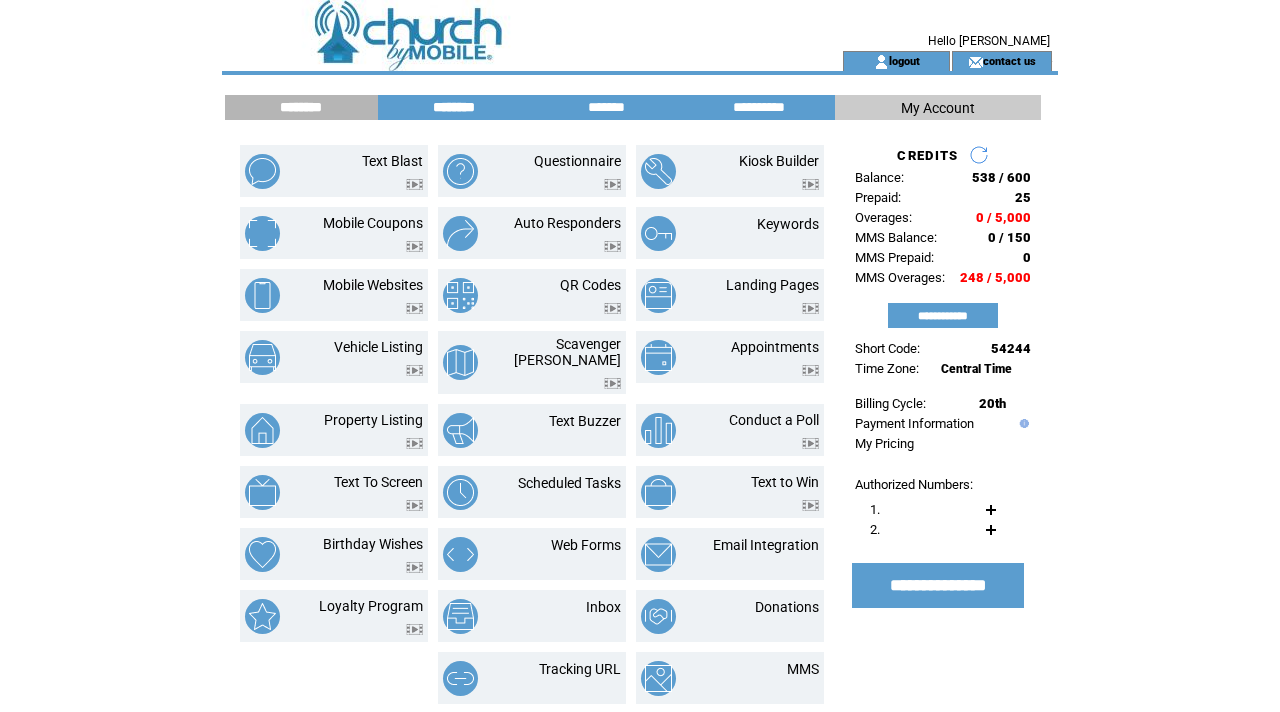 click on "********" at bounding box center (454, 107) 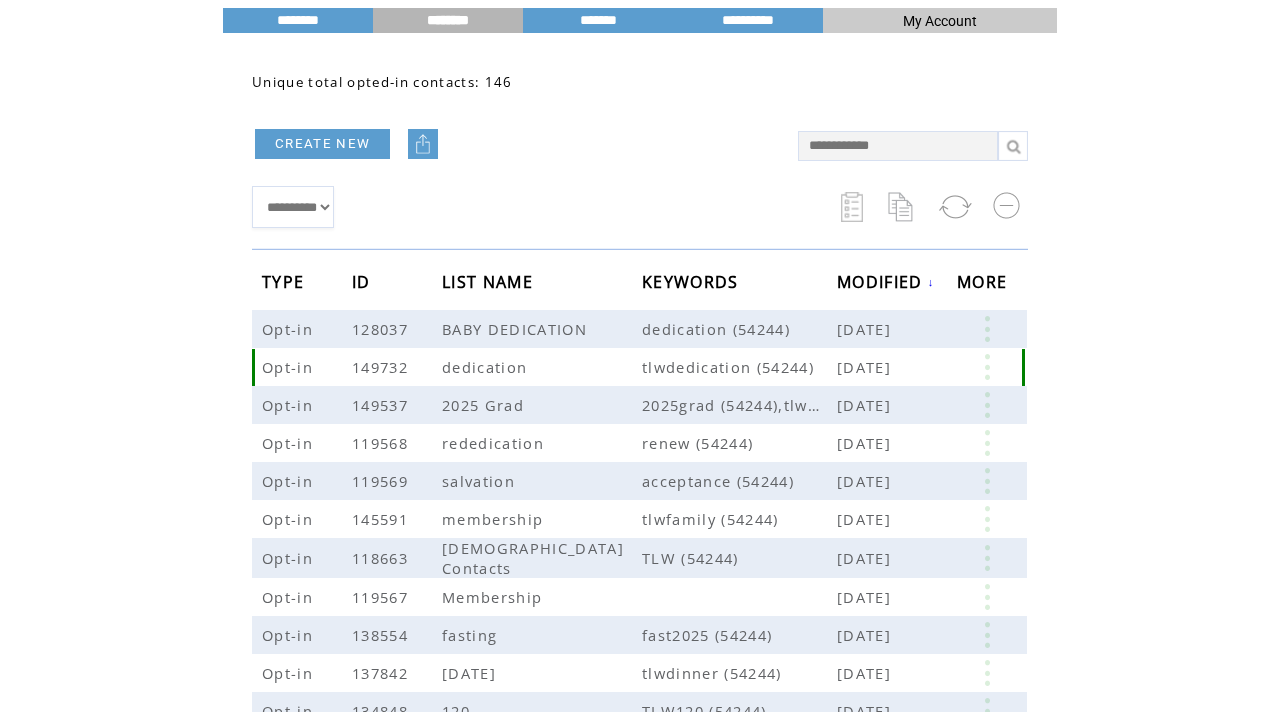 scroll, scrollTop: 141, scrollLeft: 0, axis: vertical 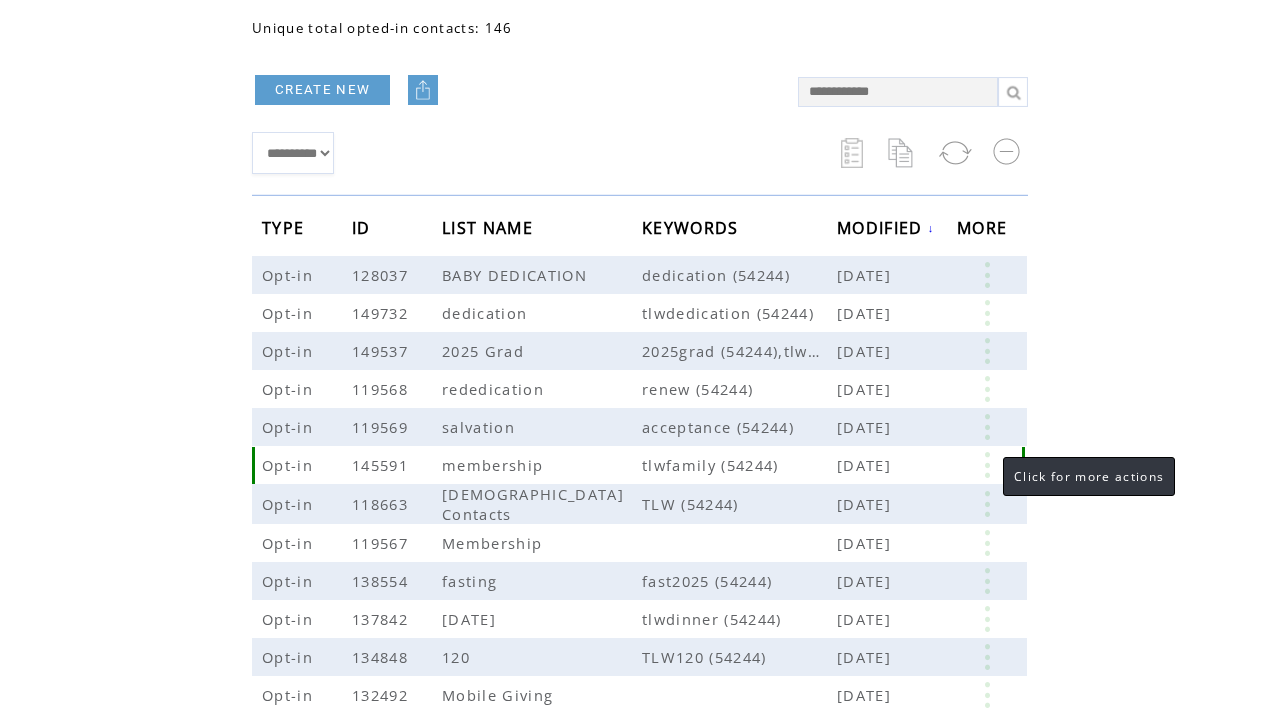 click at bounding box center [987, 465] 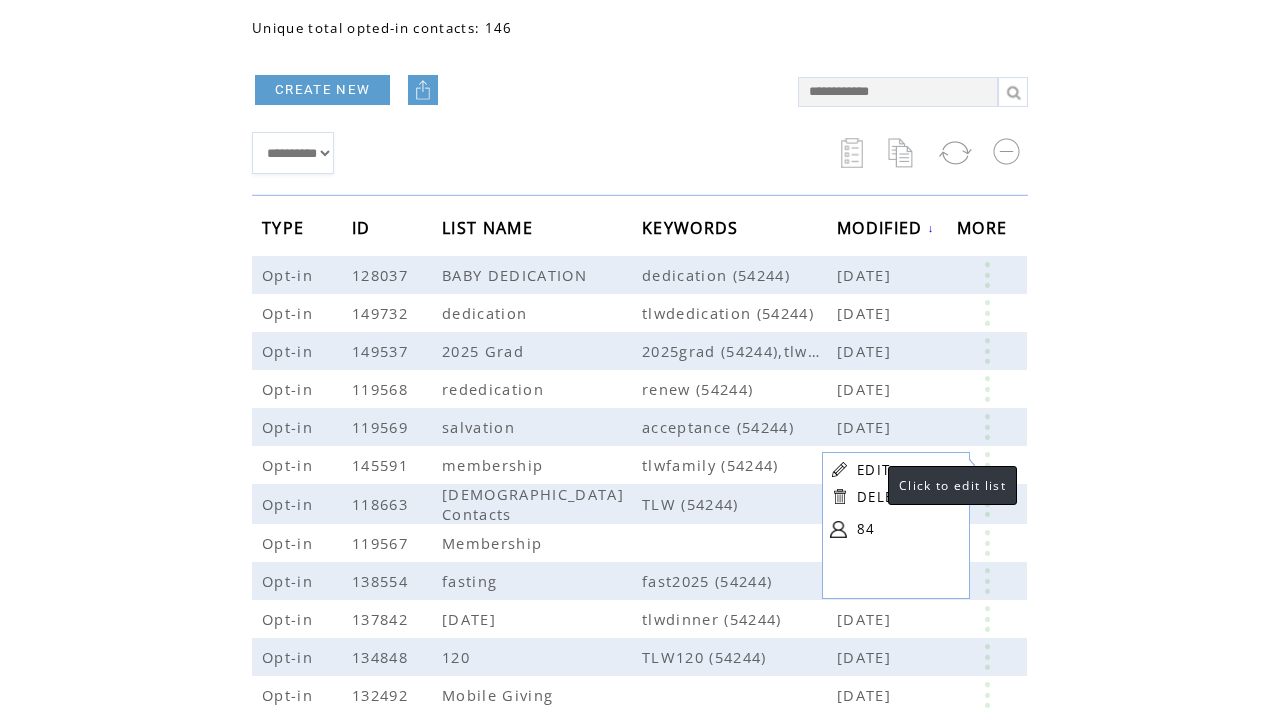 click on "EDIT" at bounding box center (873, 470) 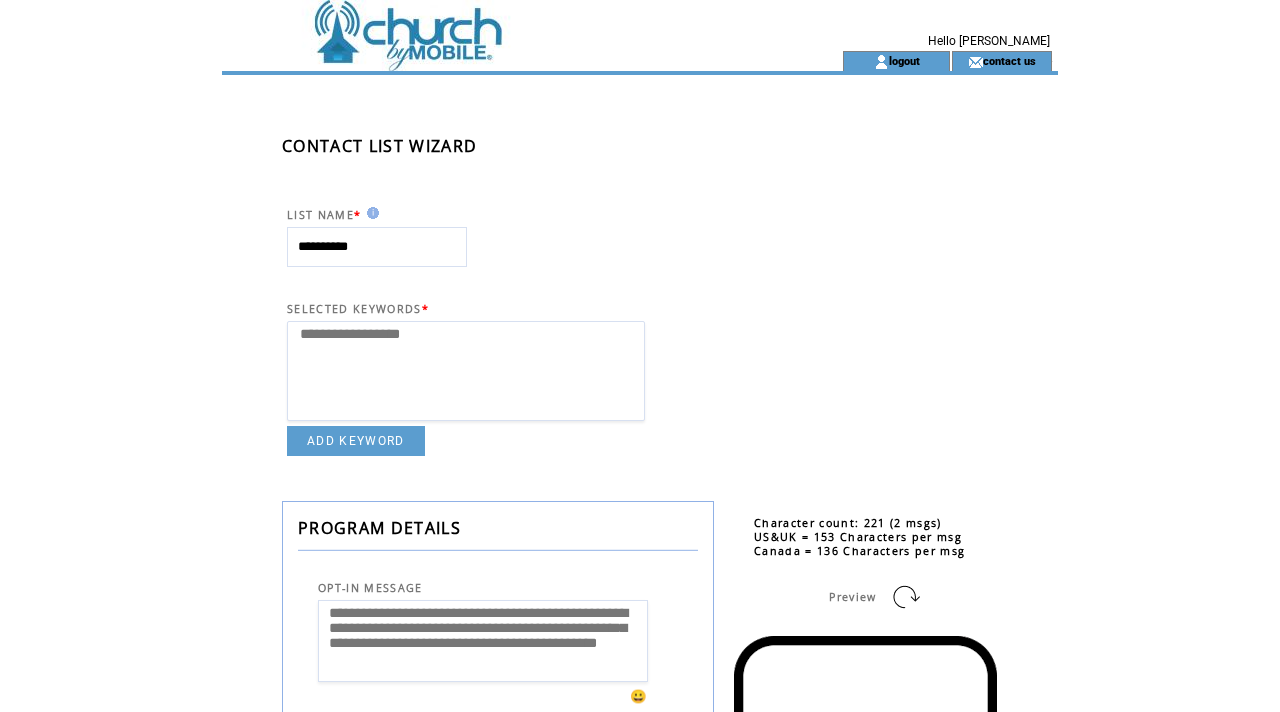 select 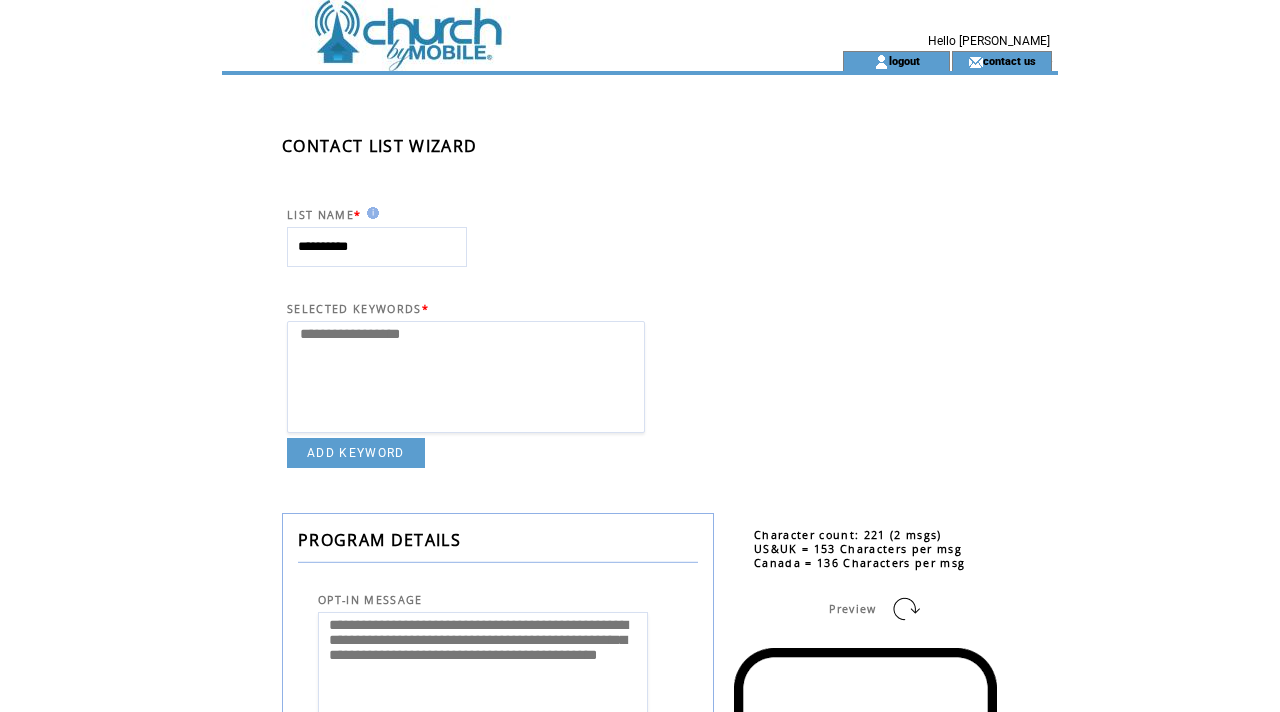 scroll, scrollTop: 0, scrollLeft: 0, axis: both 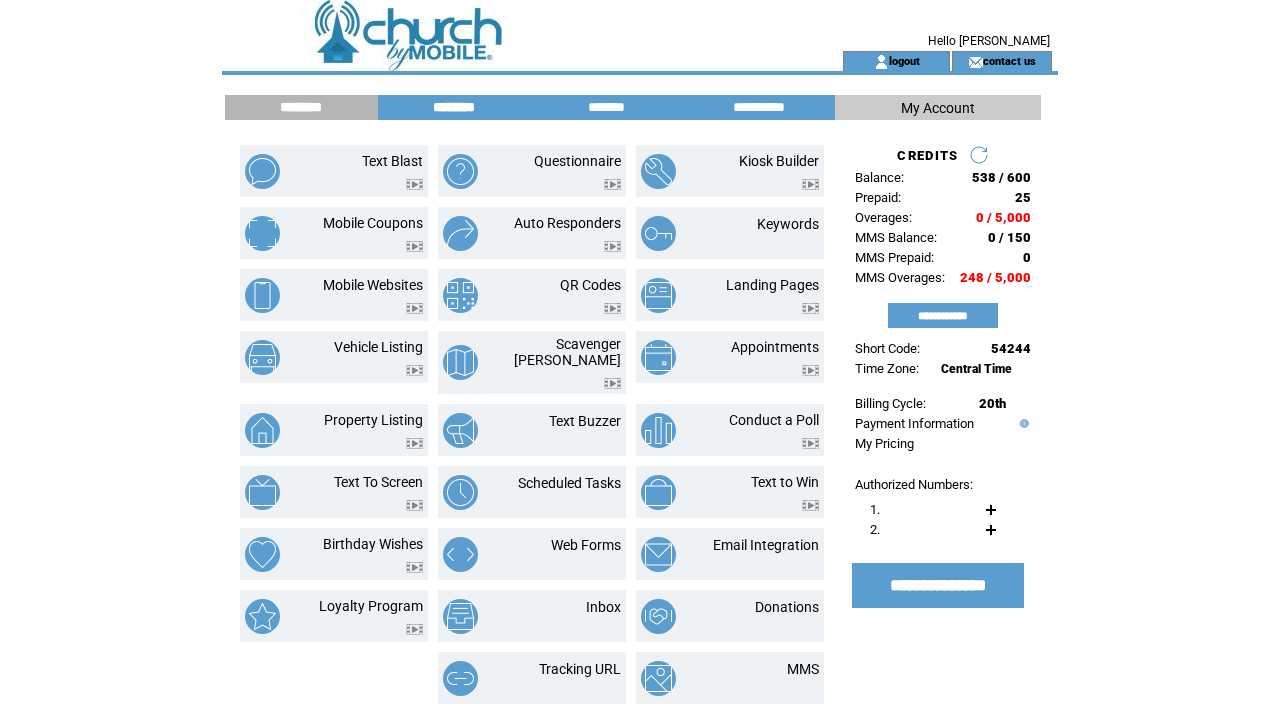 click on "********" at bounding box center [454, 107] 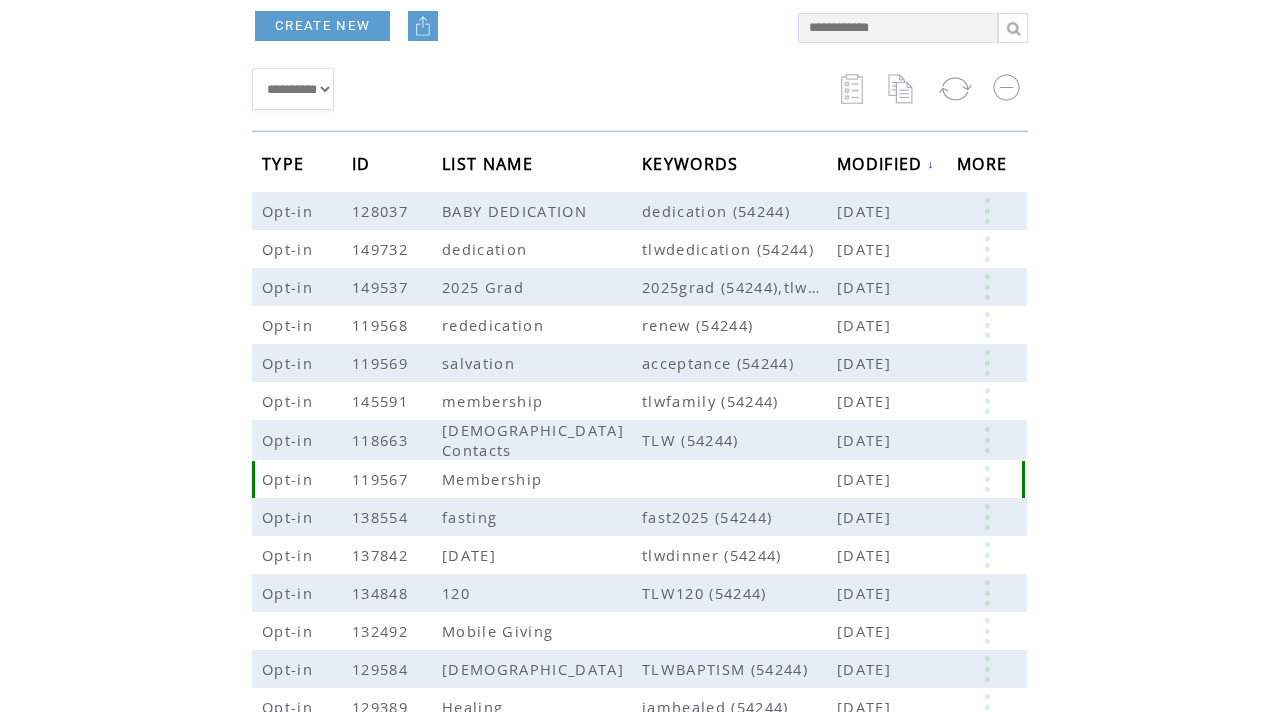 scroll, scrollTop: 207, scrollLeft: 0, axis: vertical 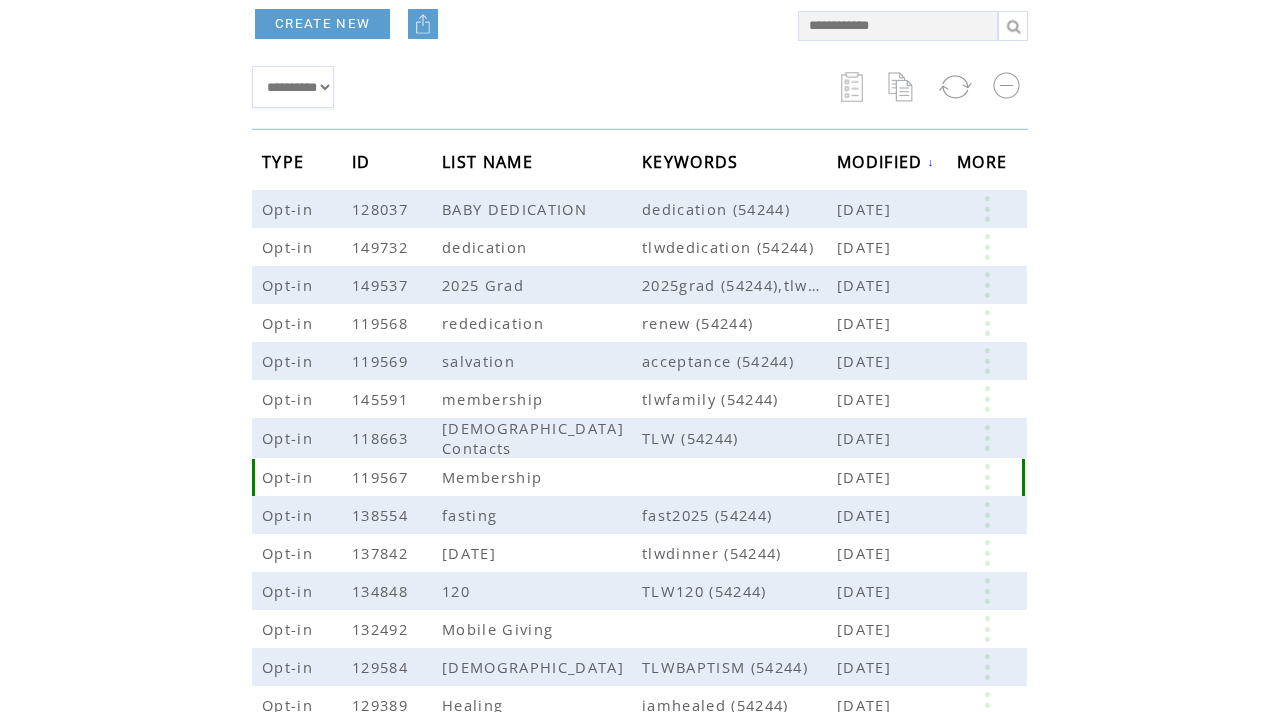 click at bounding box center (987, 477) 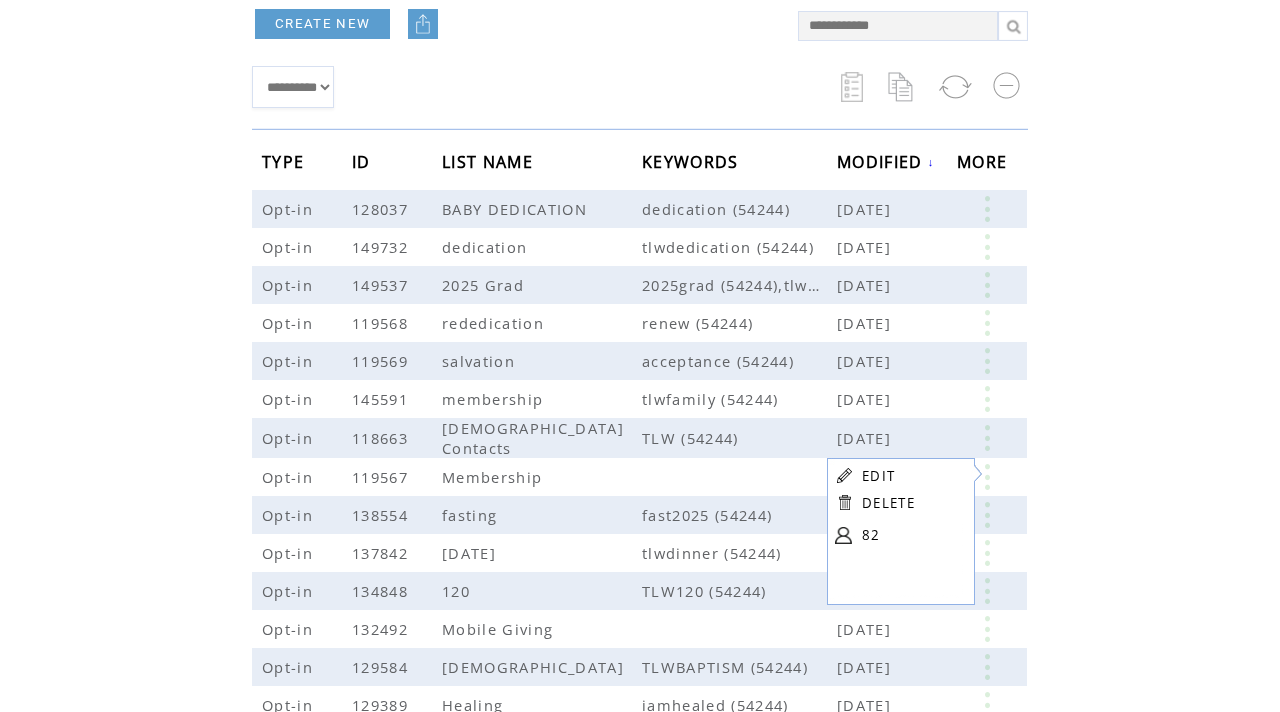 click on "82" at bounding box center (912, 535) 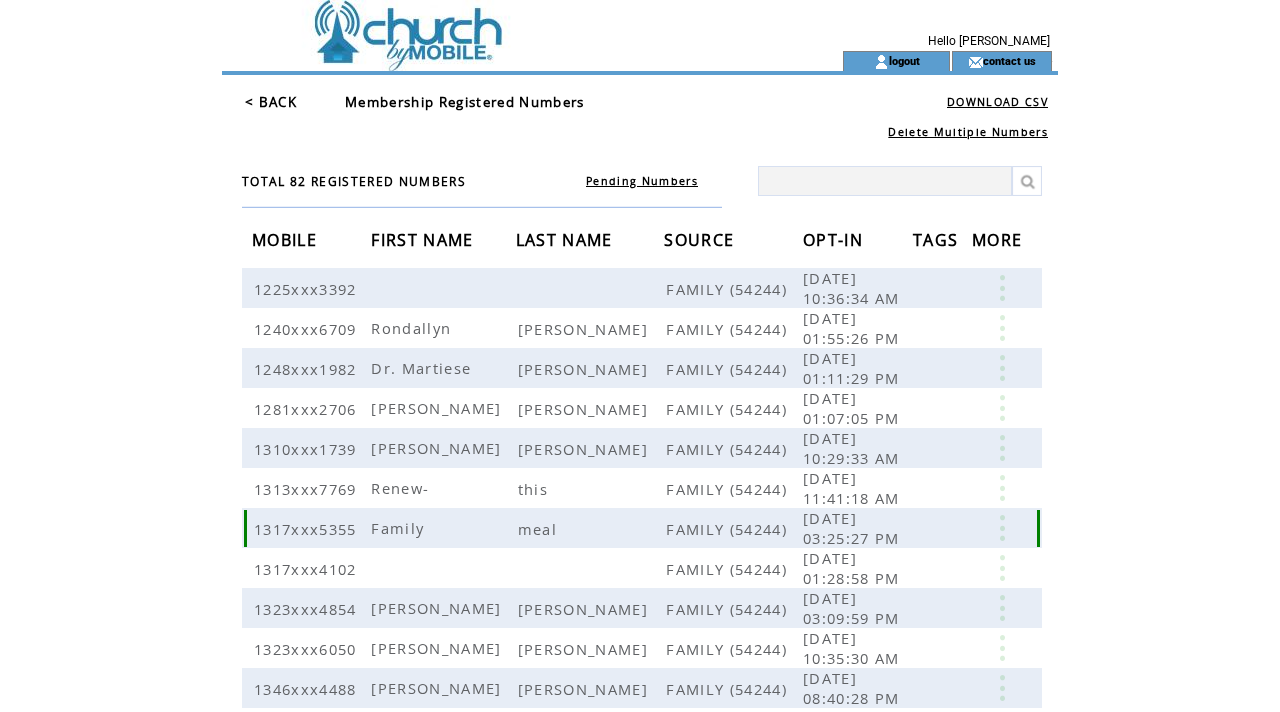 scroll, scrollTop: 0, scrollLeft: 0, axis: both 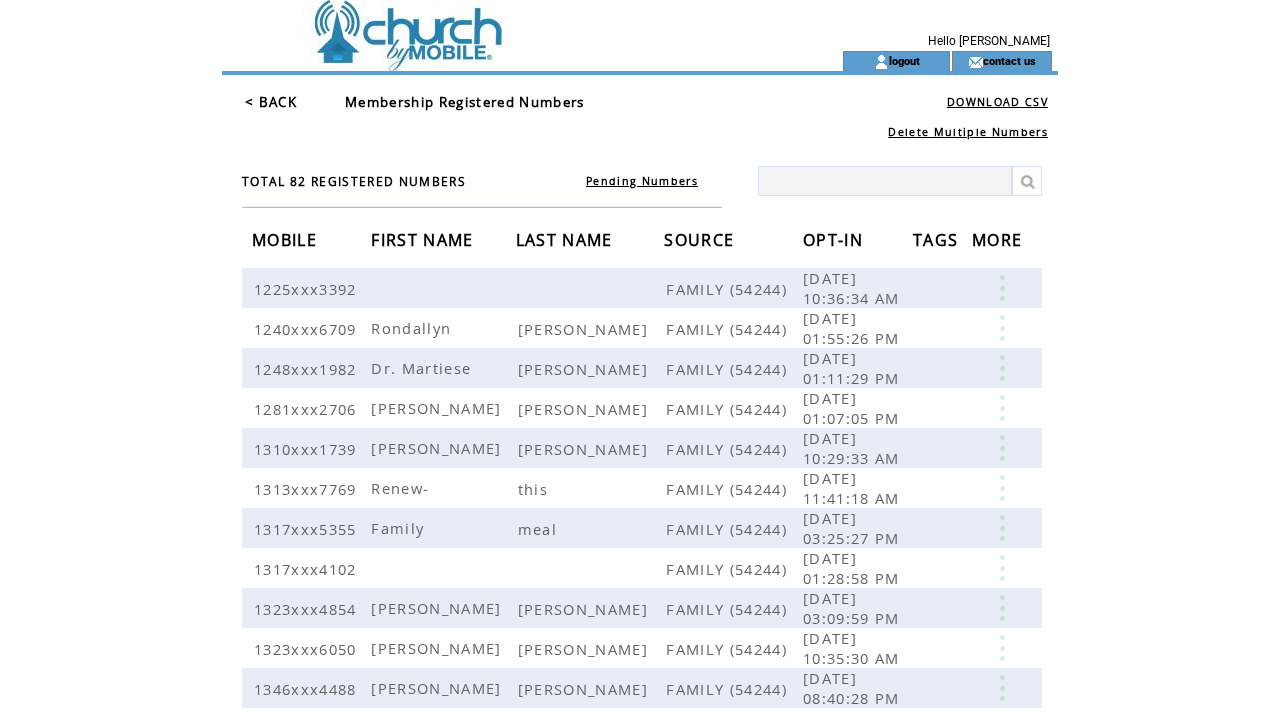 click on "OPT-IN" at bounding box center (835, 242) 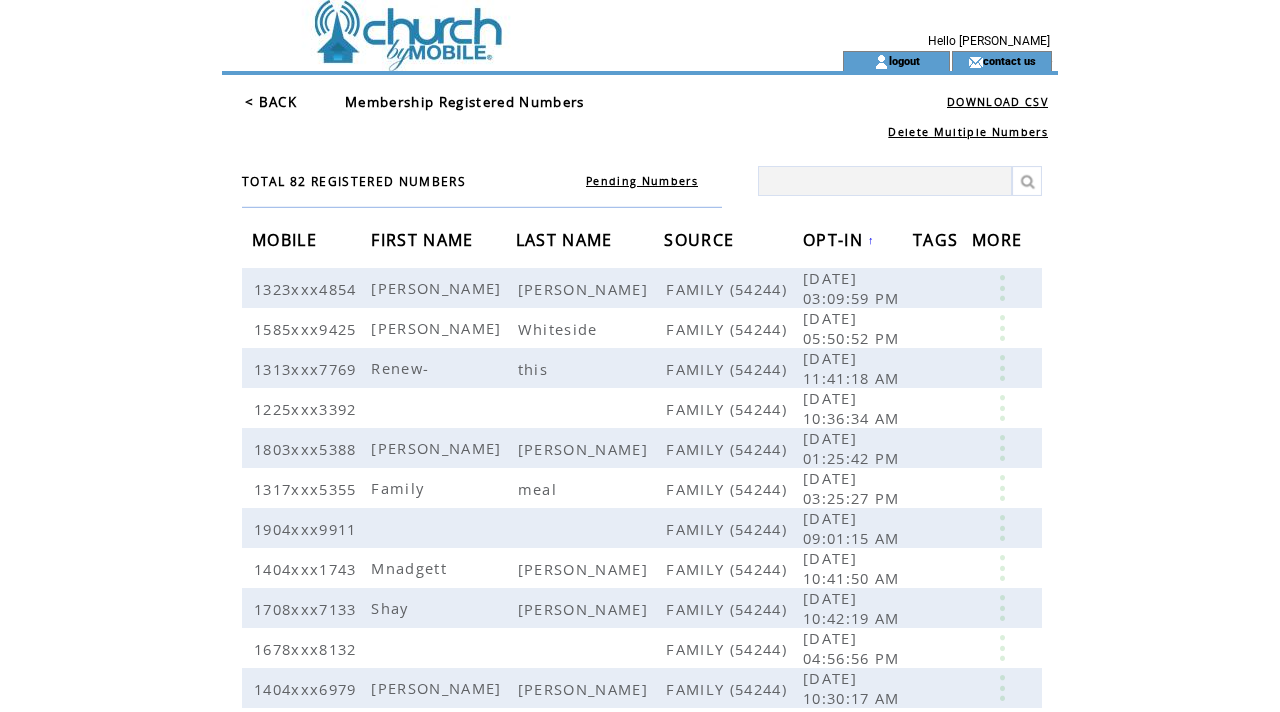scroll, scrollTop: 0, scrollLeft: 0, axis: both 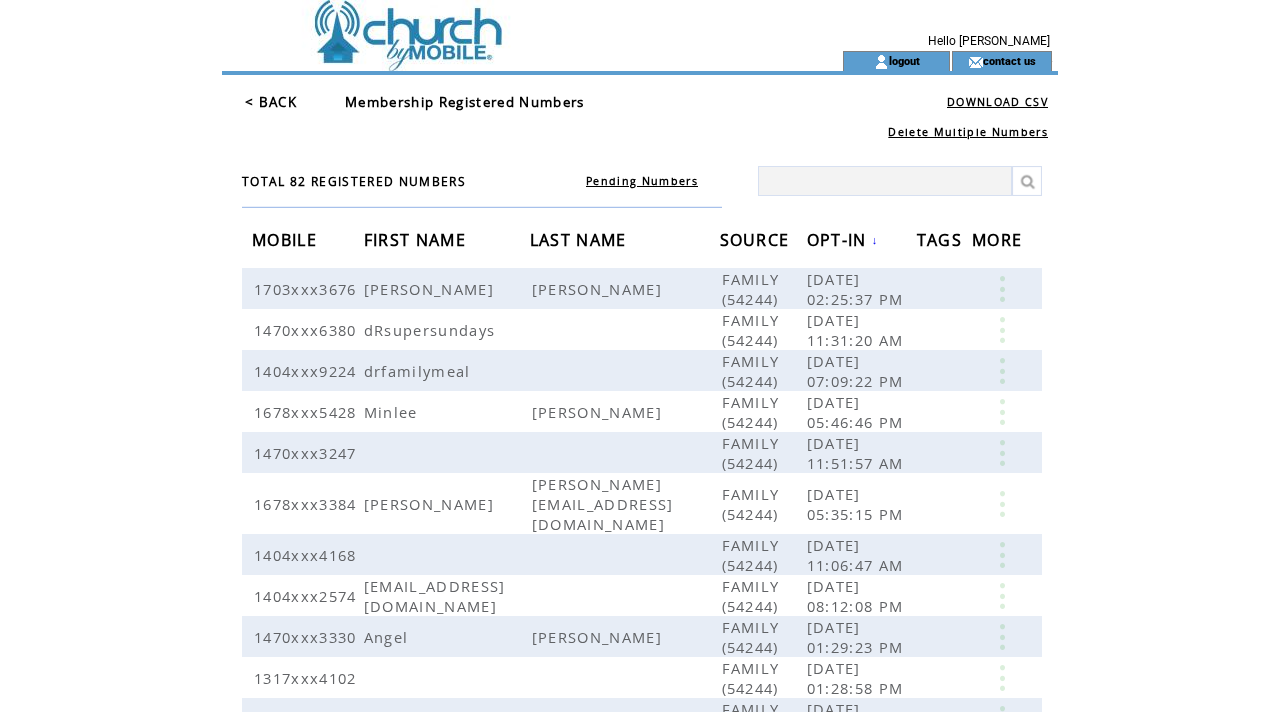 click on "< BACK" at bounding box center (271, 102) 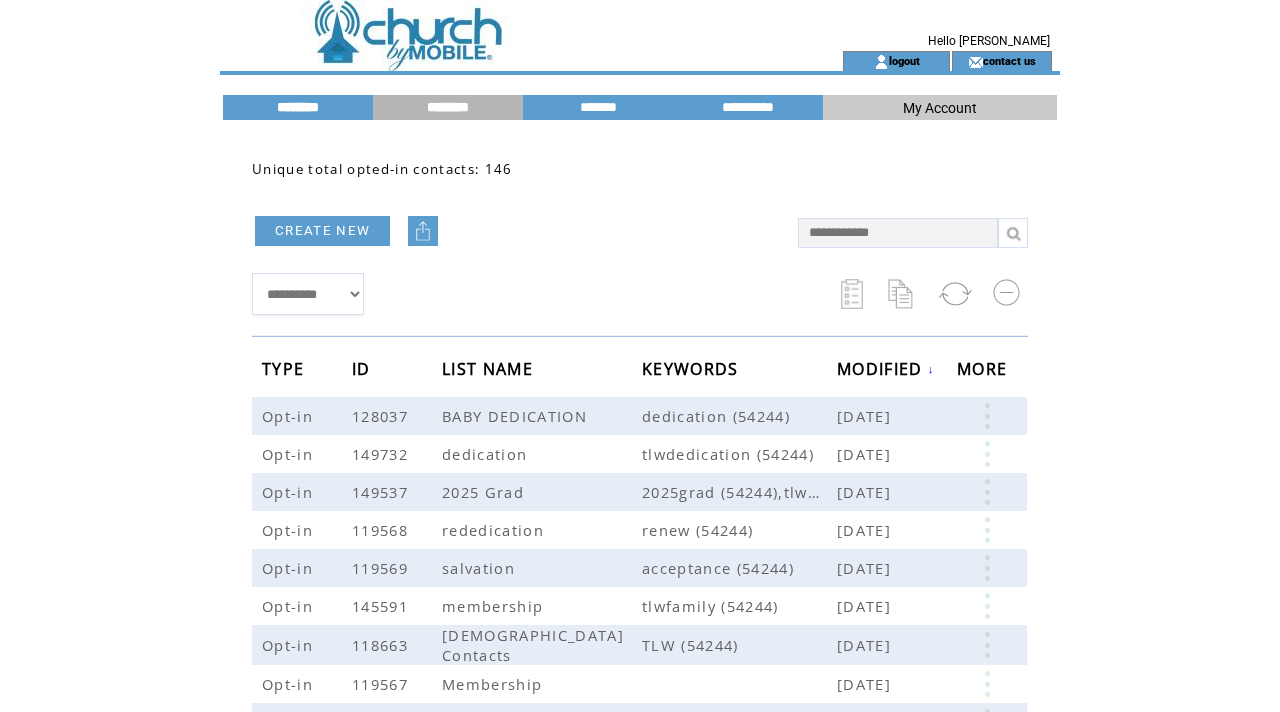 scroll, scrollTop: 0, scrollLeft: 0, axis: both 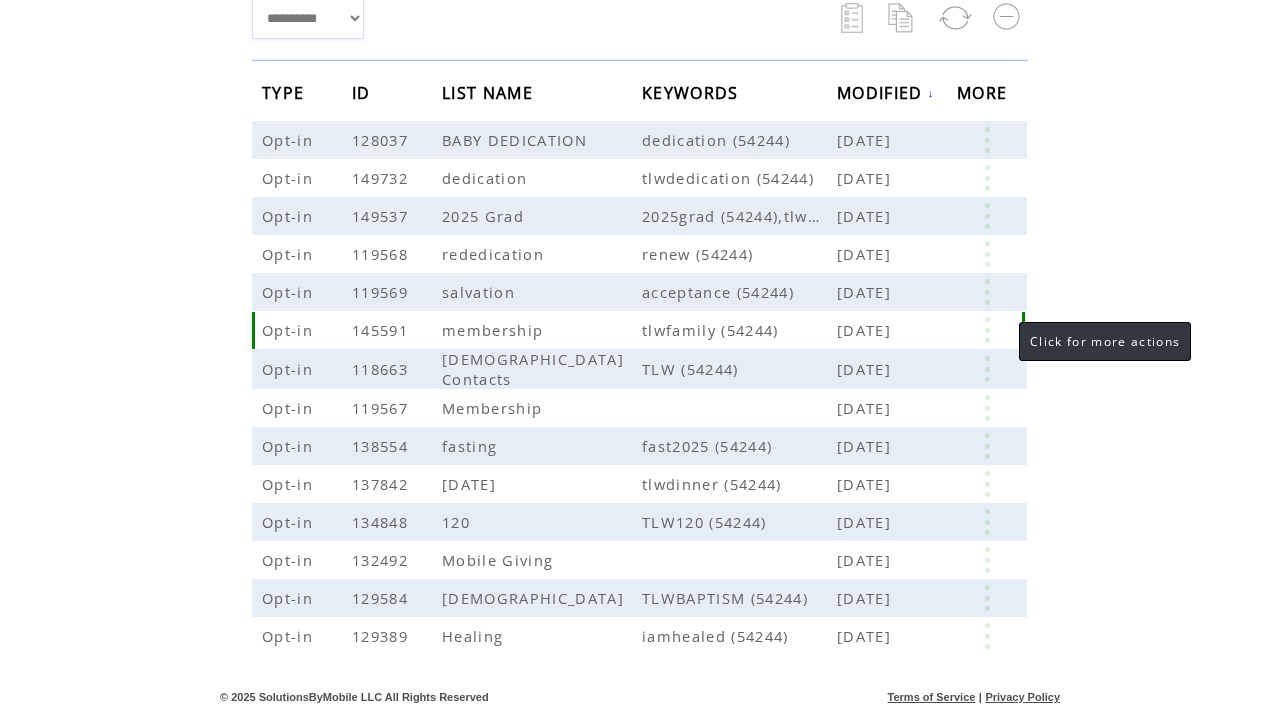 click at bounding box center (987, 330) 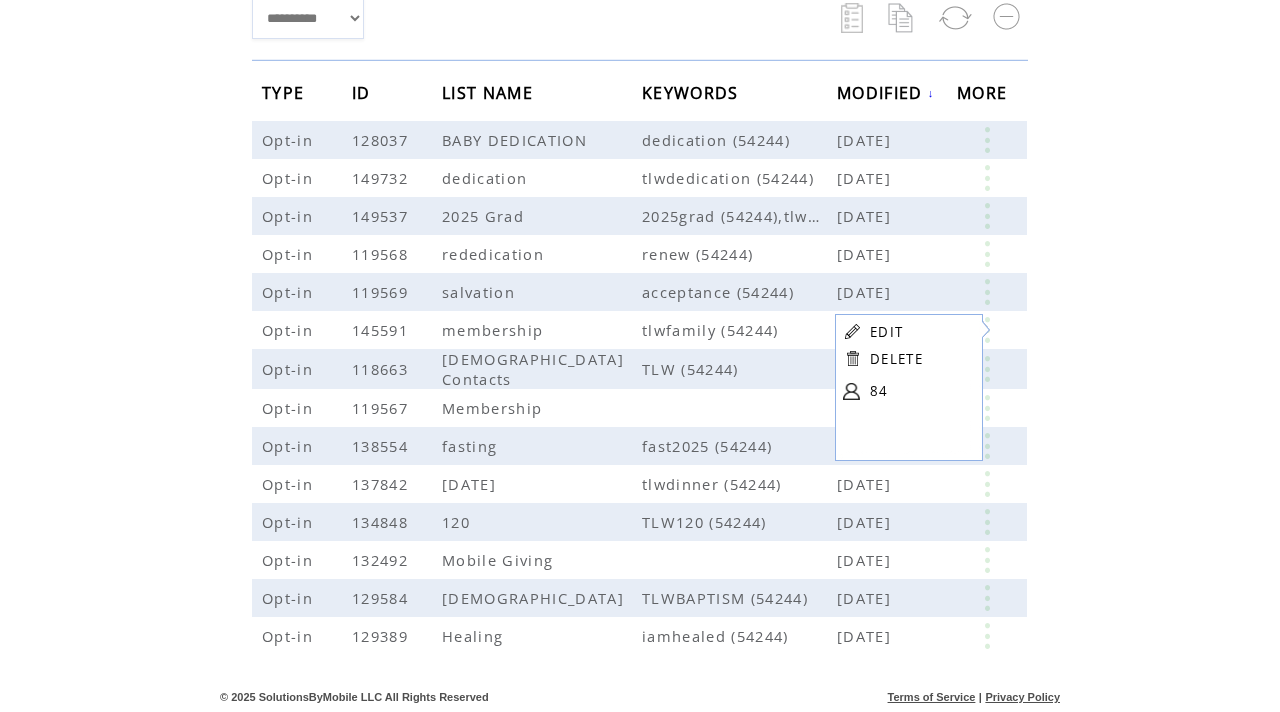 click at bounding box center (851, 391) 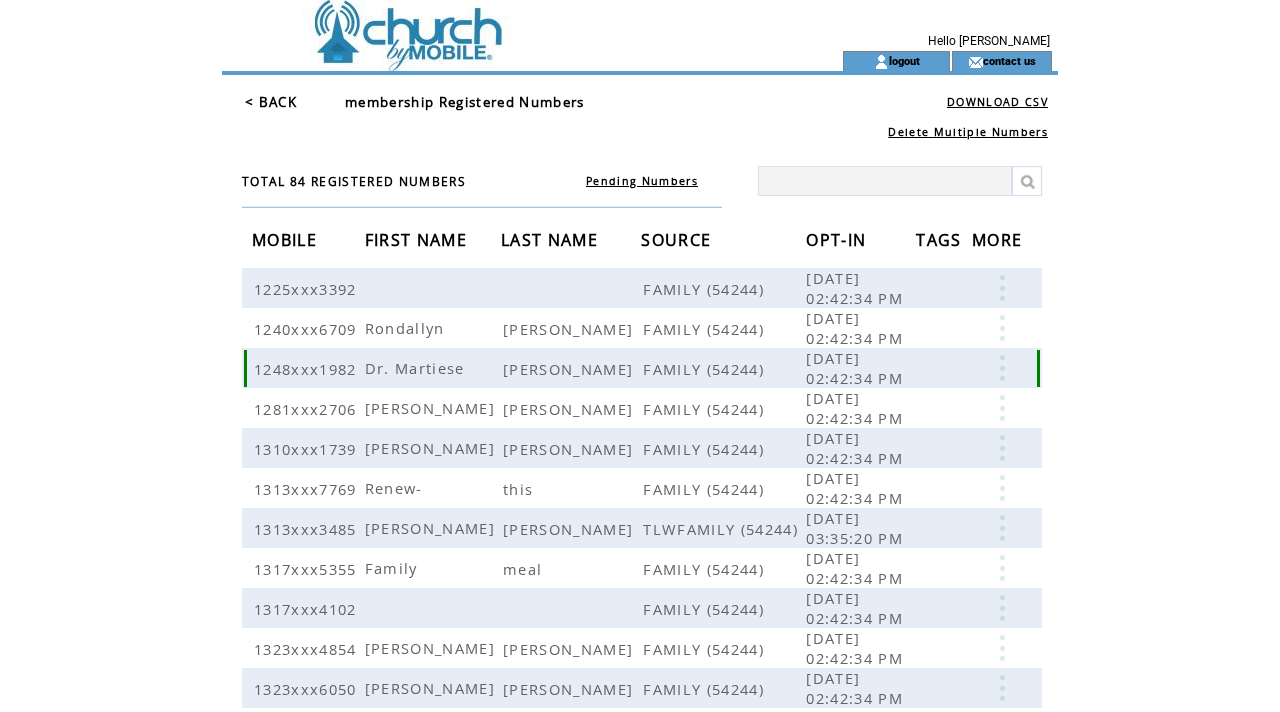 scroll, scrollTop: 0, scrollLeft: 0, axis: both 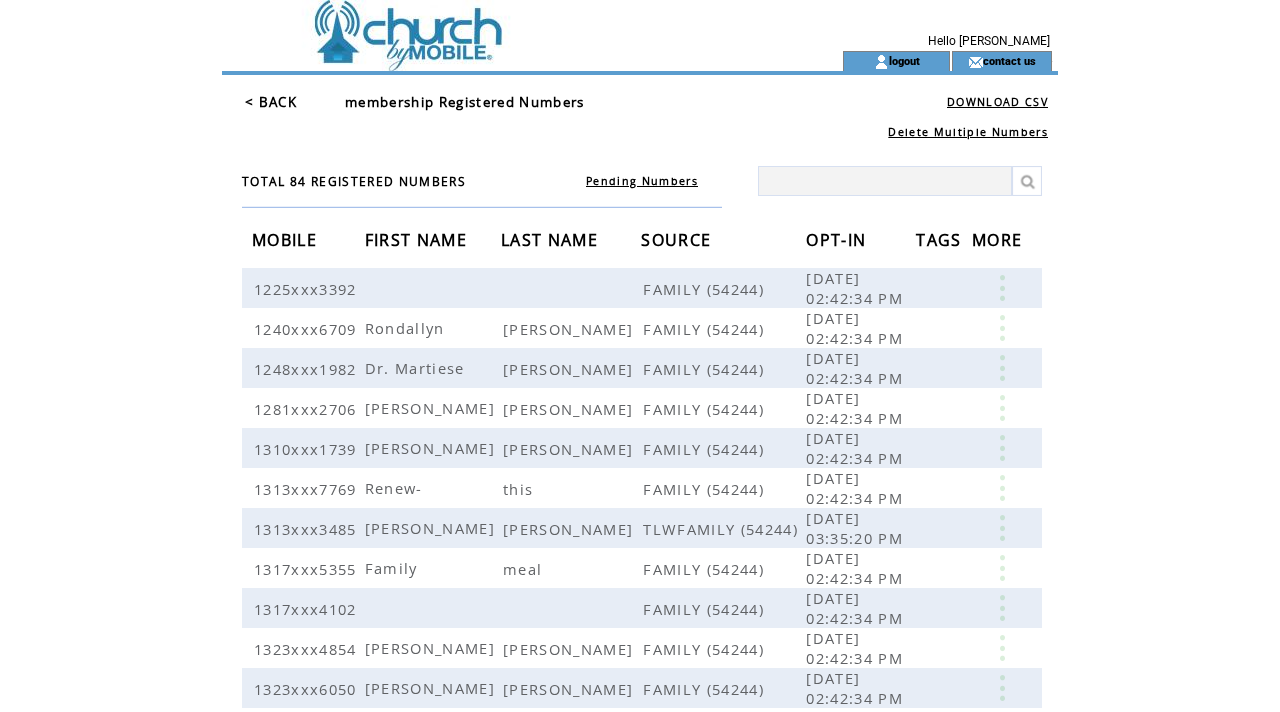 click on "OPT-IN" at bounding box center (838, 242) 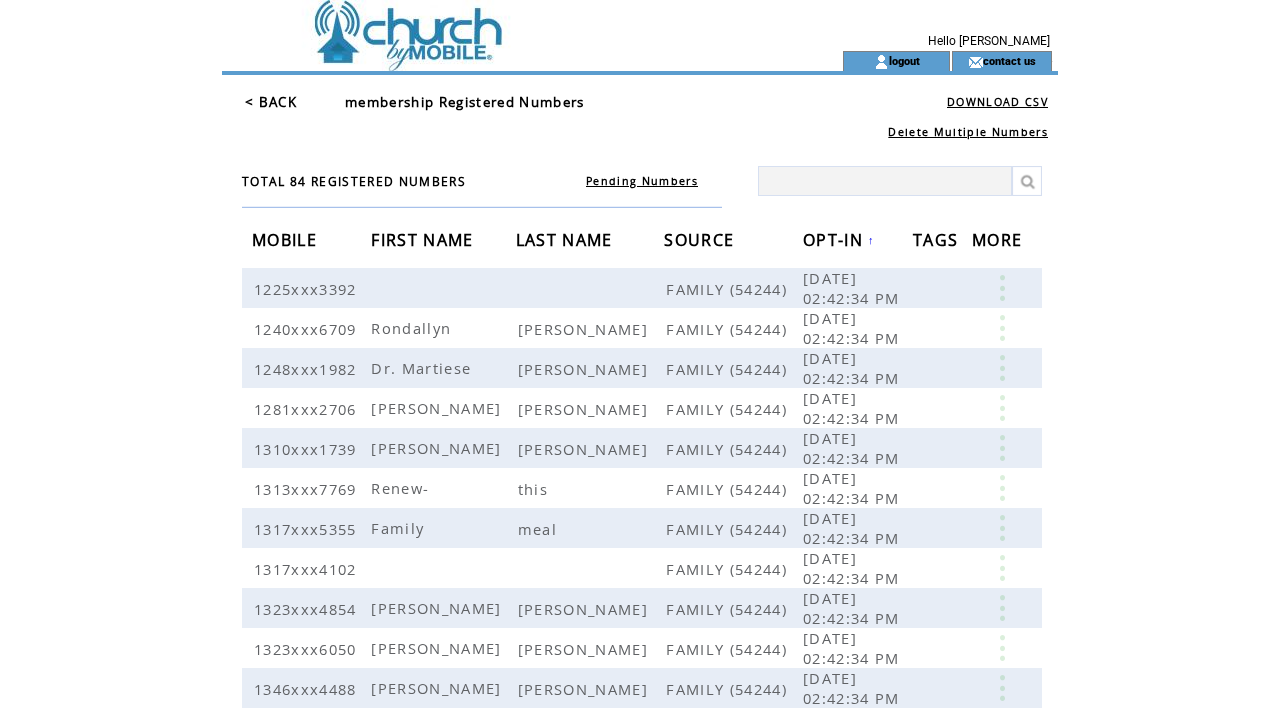 click on "OPT-IN" at bounding box center (835, 242) 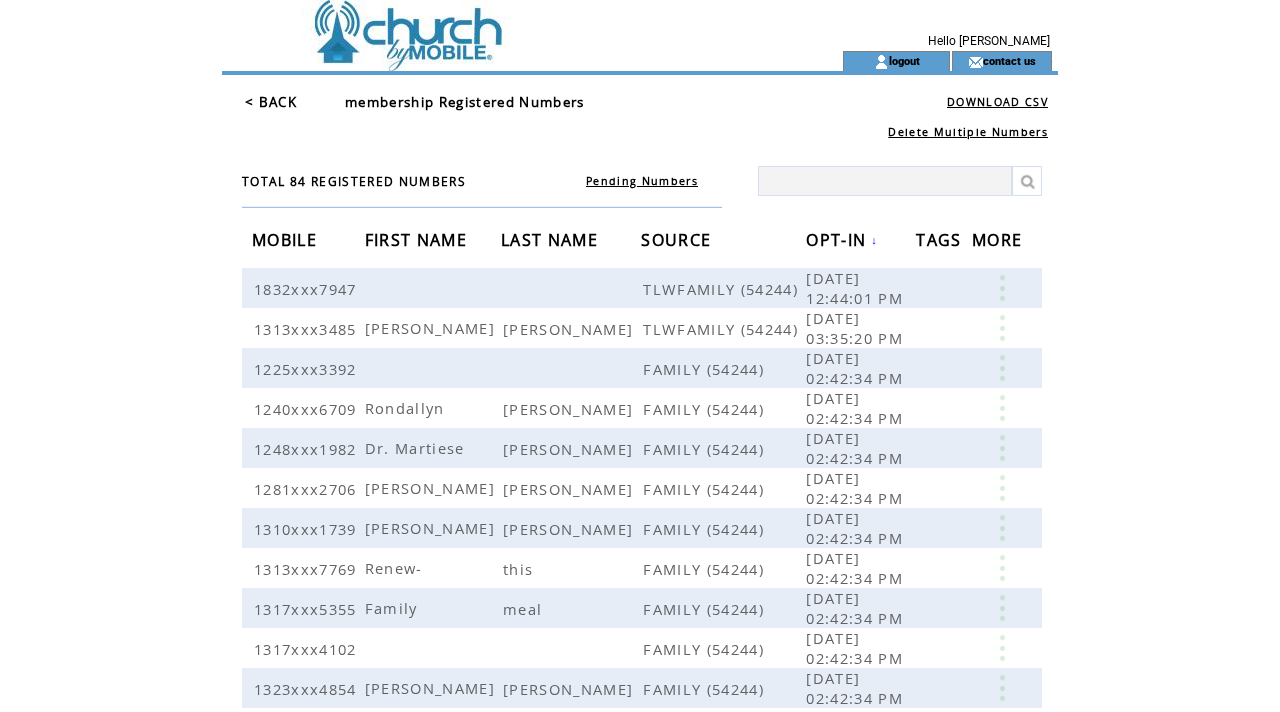 scroll, scrollTop: 0, scrollLeft: 0, axis: both 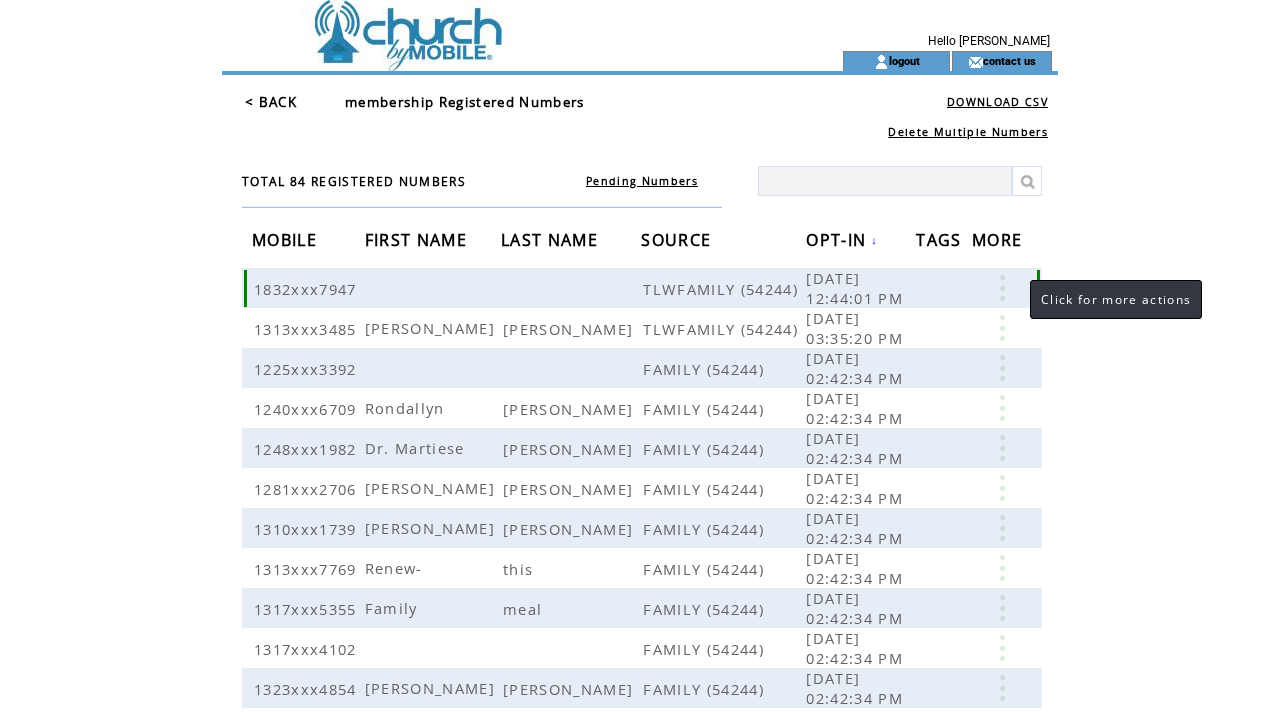 click at bounding box center [1002, 288] 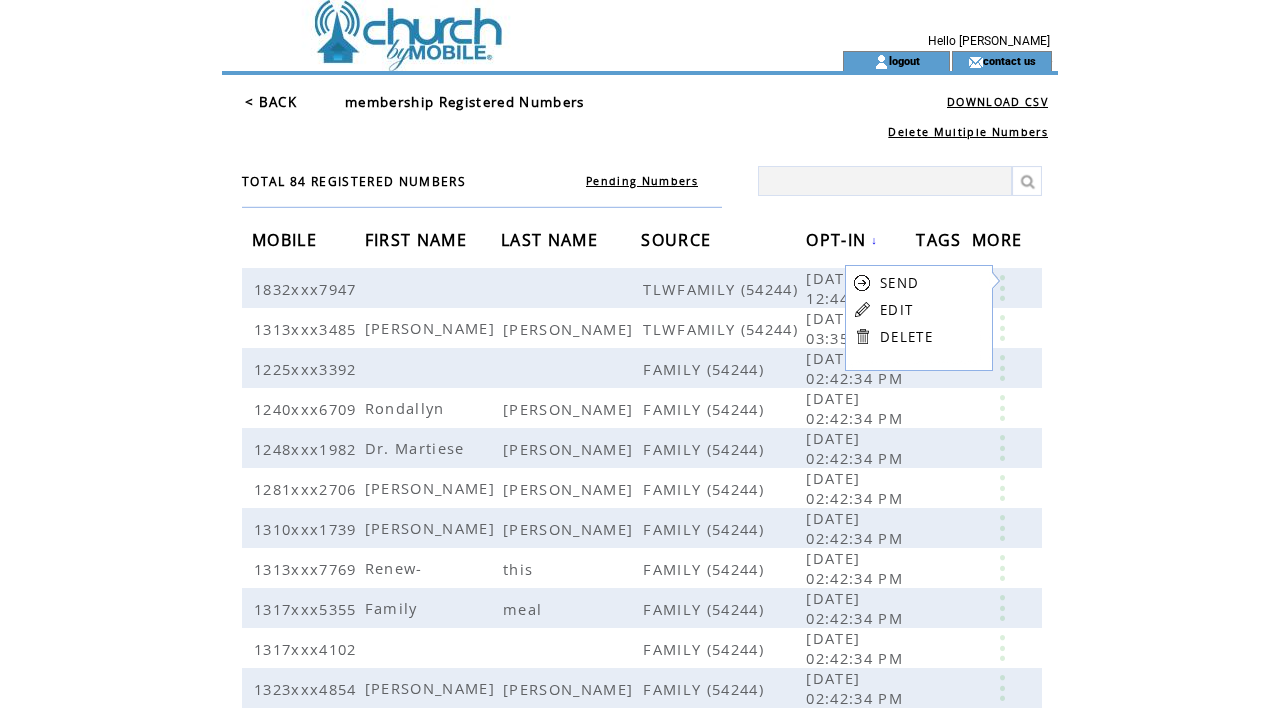 click on "EDIT" at bounding box center (896, 310) 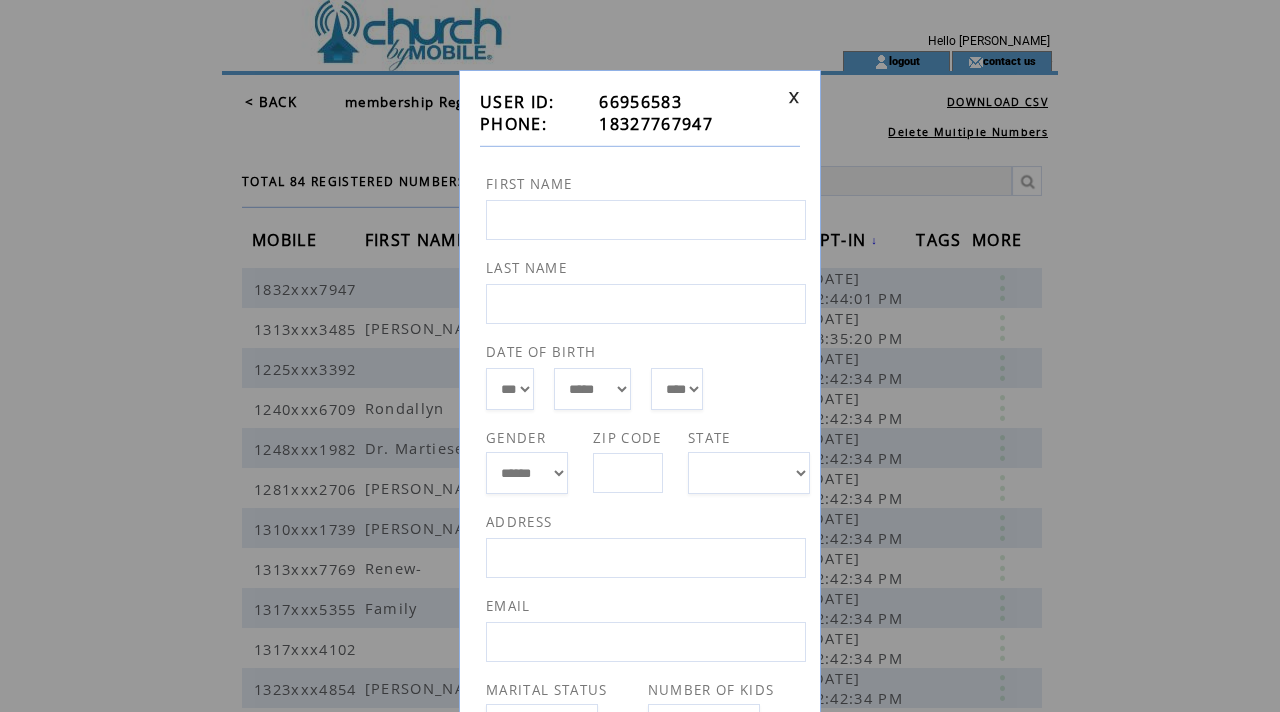 click at bounding box center (794, 97) 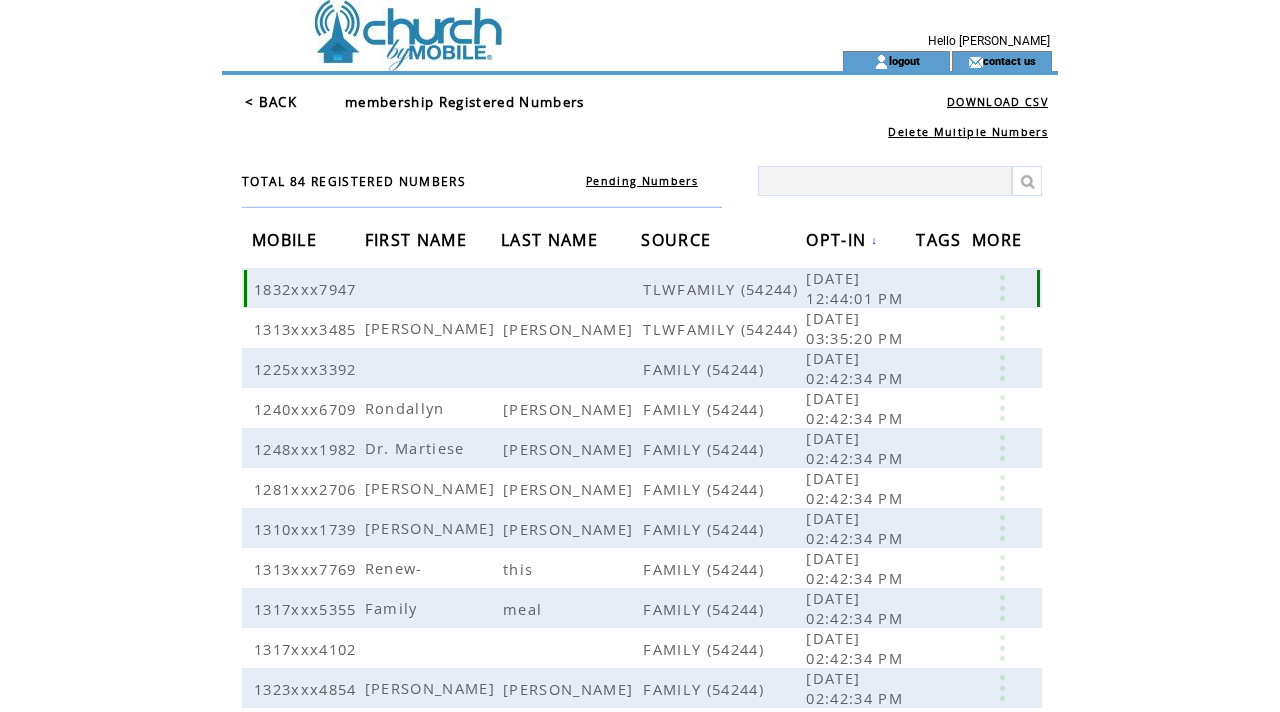 click on "1832xxx7947" at bounding box center [308, 289] 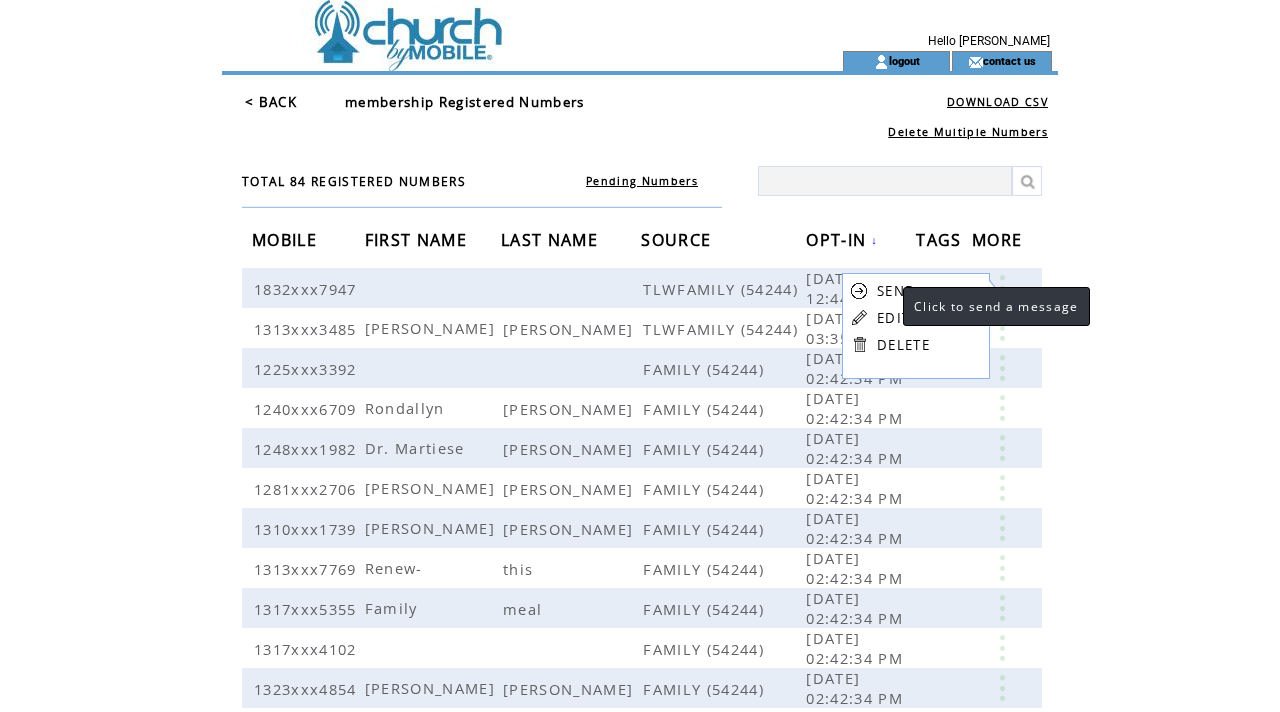 click on "SEND" at bounding box center [896, 291] 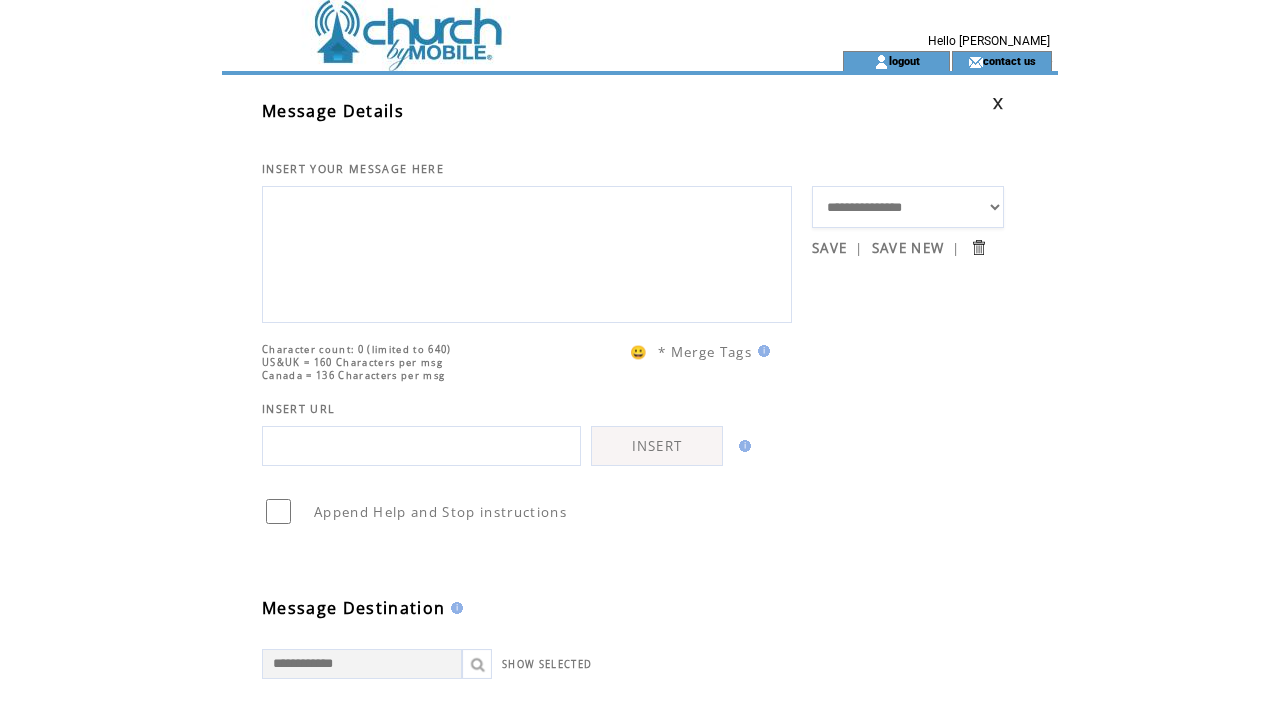 scroll, scrollTop: 0, scrollLeft: 0, axis: both 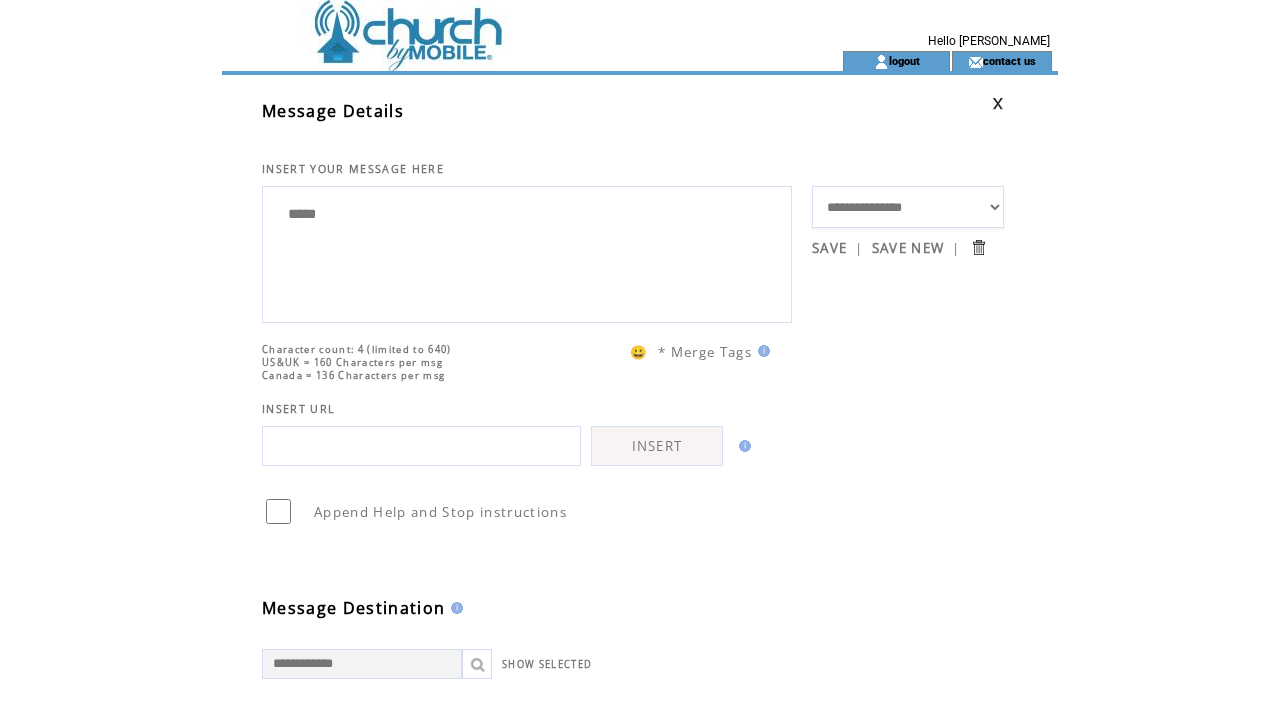 type on "****" 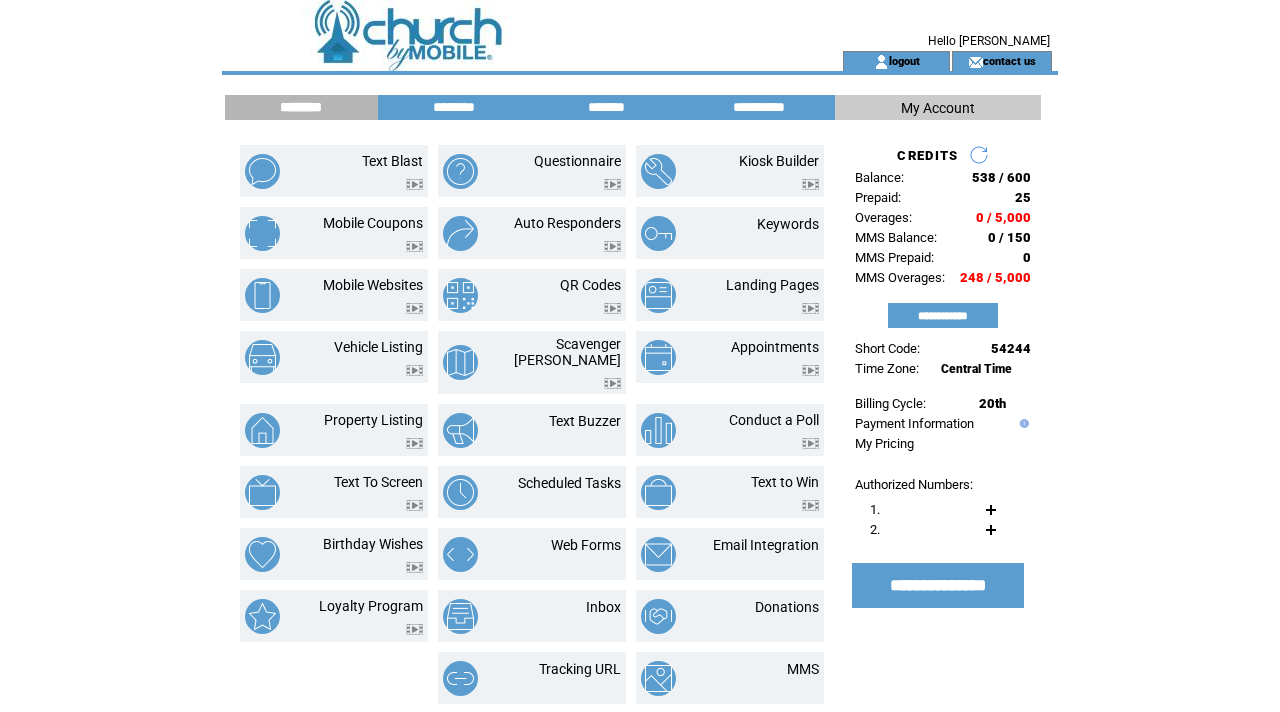 scroll, scrollTop: 0, scrollLeft: 0, axis: both 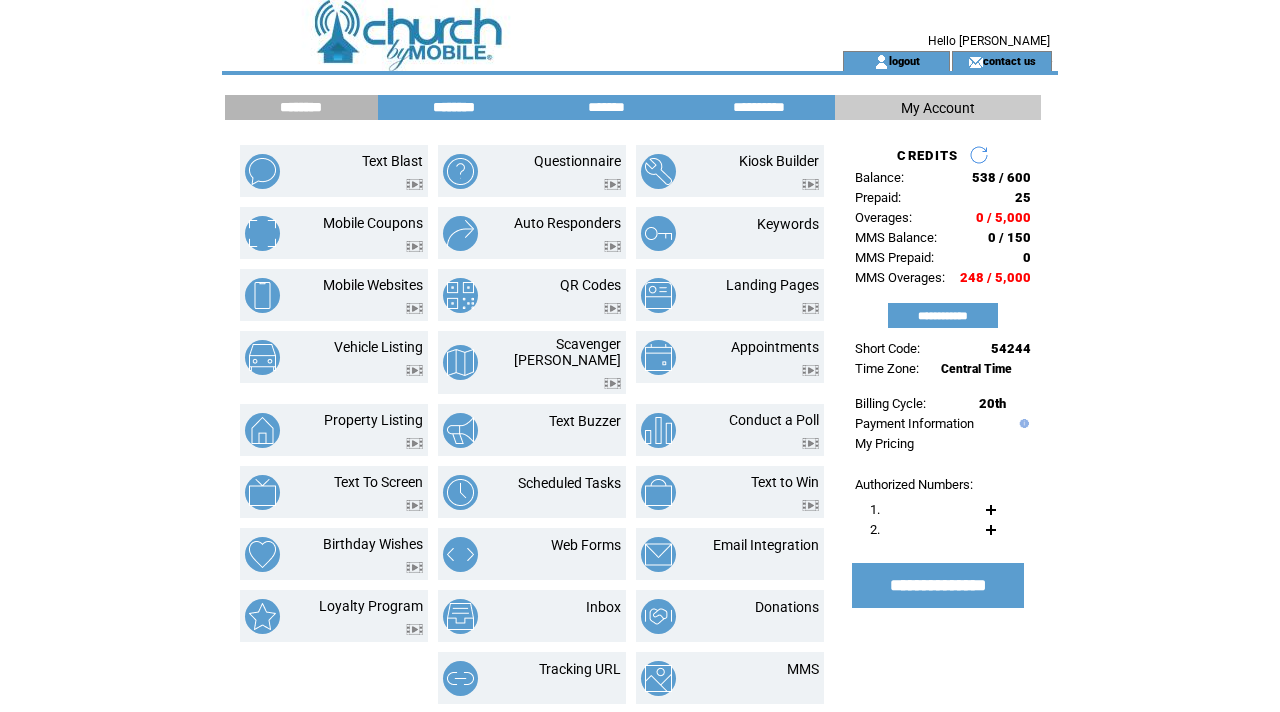 click on "********" at bounding box center [454, 107] 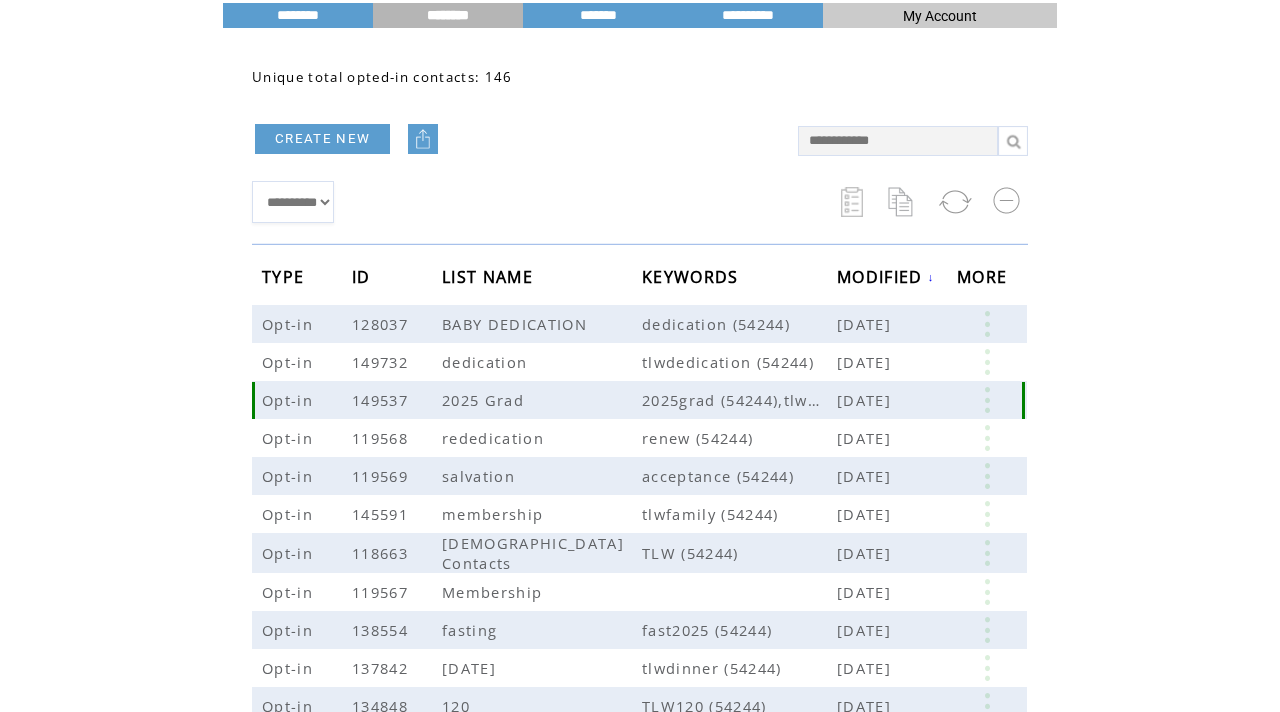 scroll, scrollTop: 98, scrollLeft: 0, axis: vertical 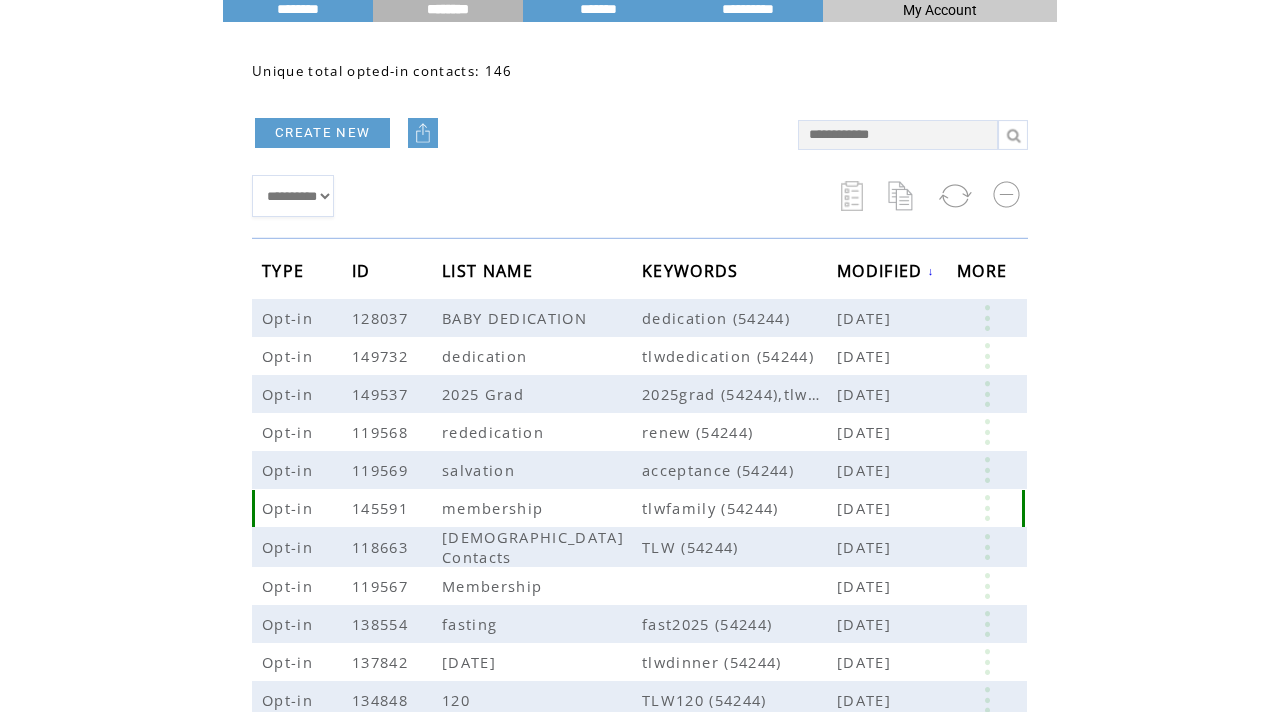 click at bounding box center (987, 508) 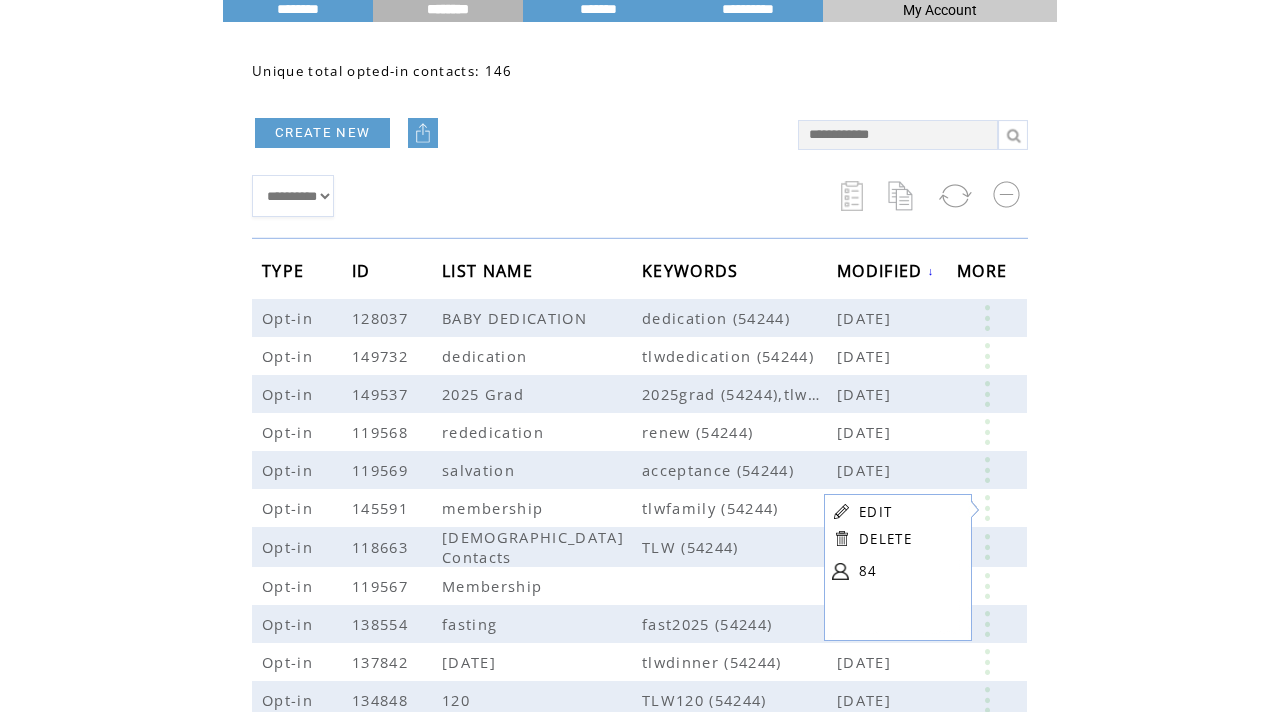click on "EDIT" at bounding box center (875, 512) 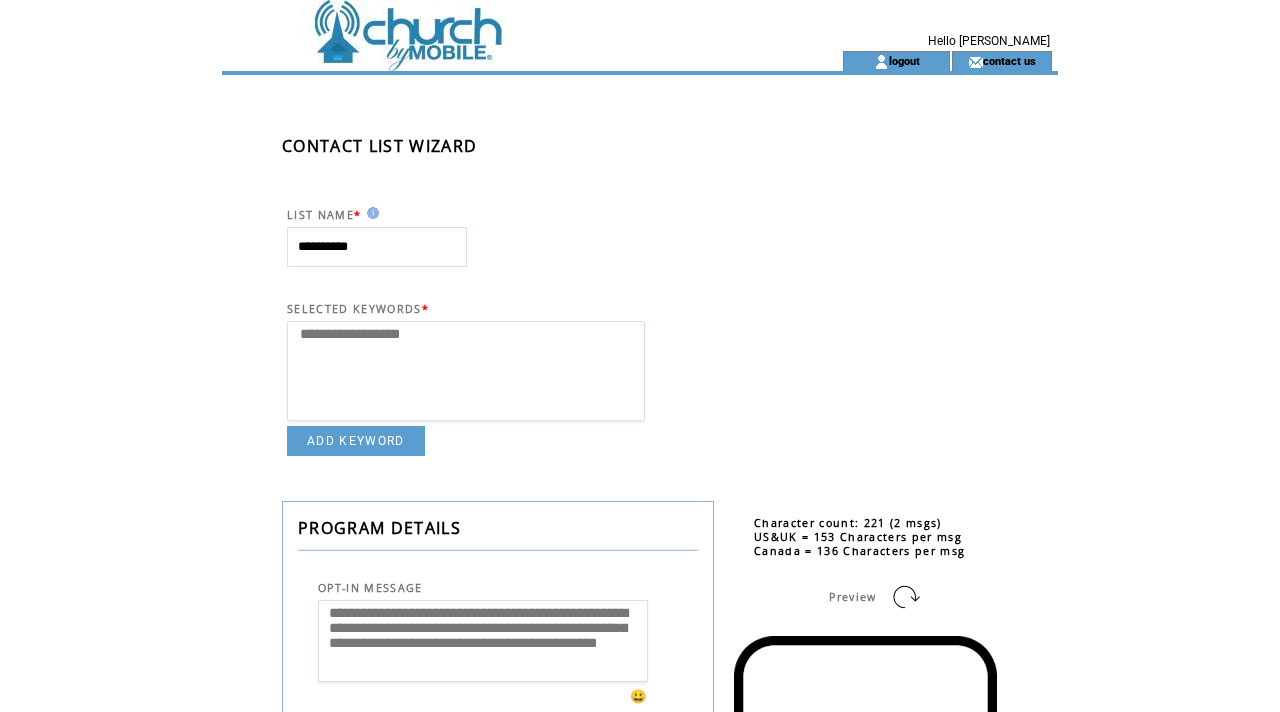 select 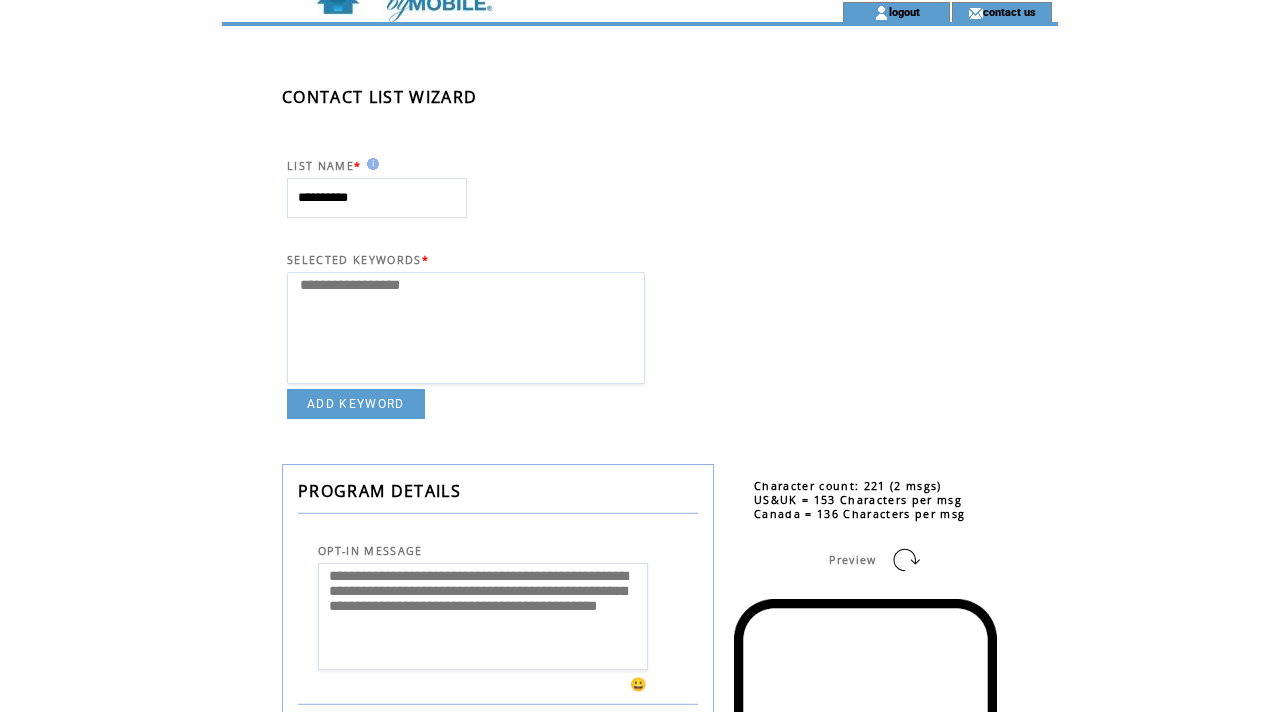 scroll, scrollTop: 28, scrollLeft: 0, axis: vertical 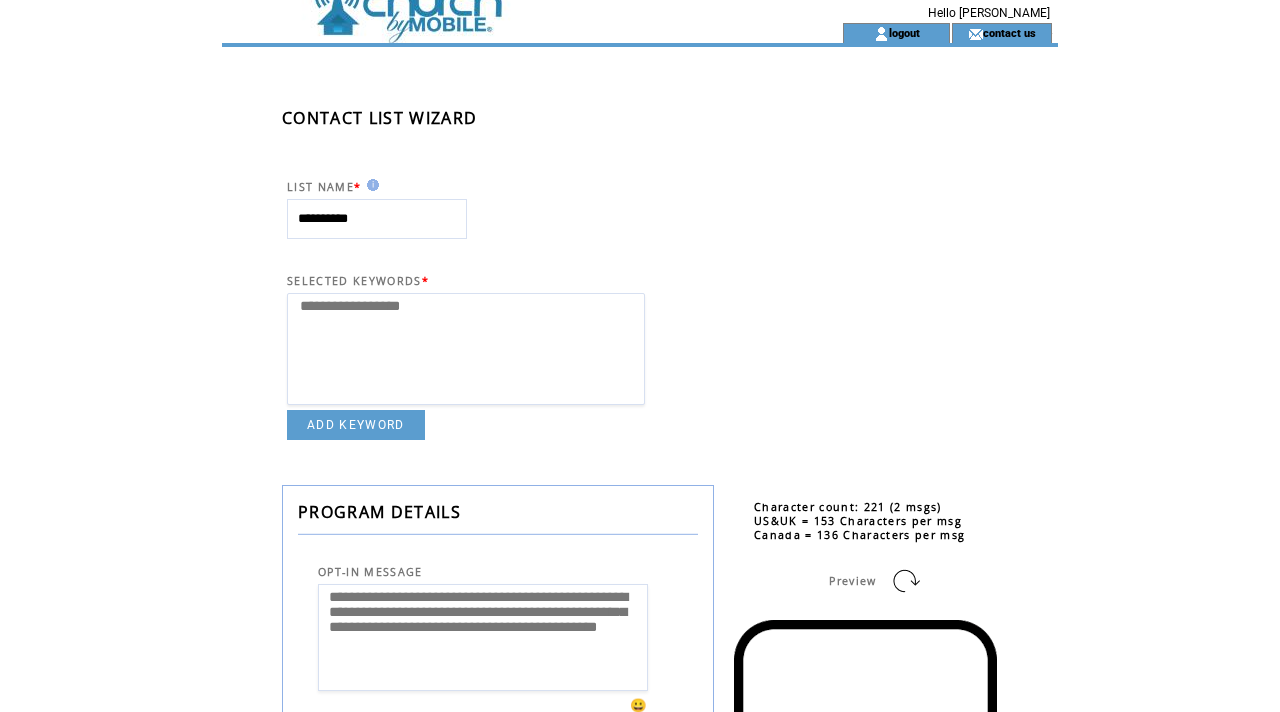 click at bounding box center (496, -3) 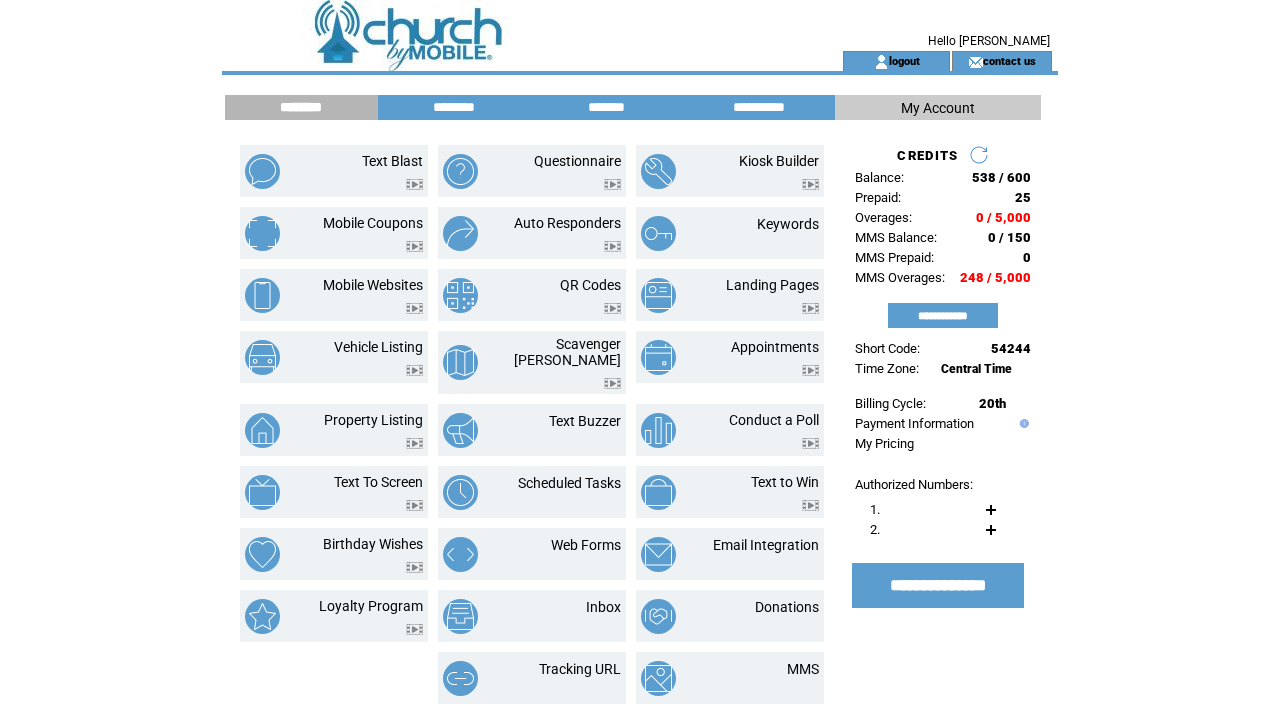 scroll, scrollTop: 0, scrollLeft: 0, axis: both 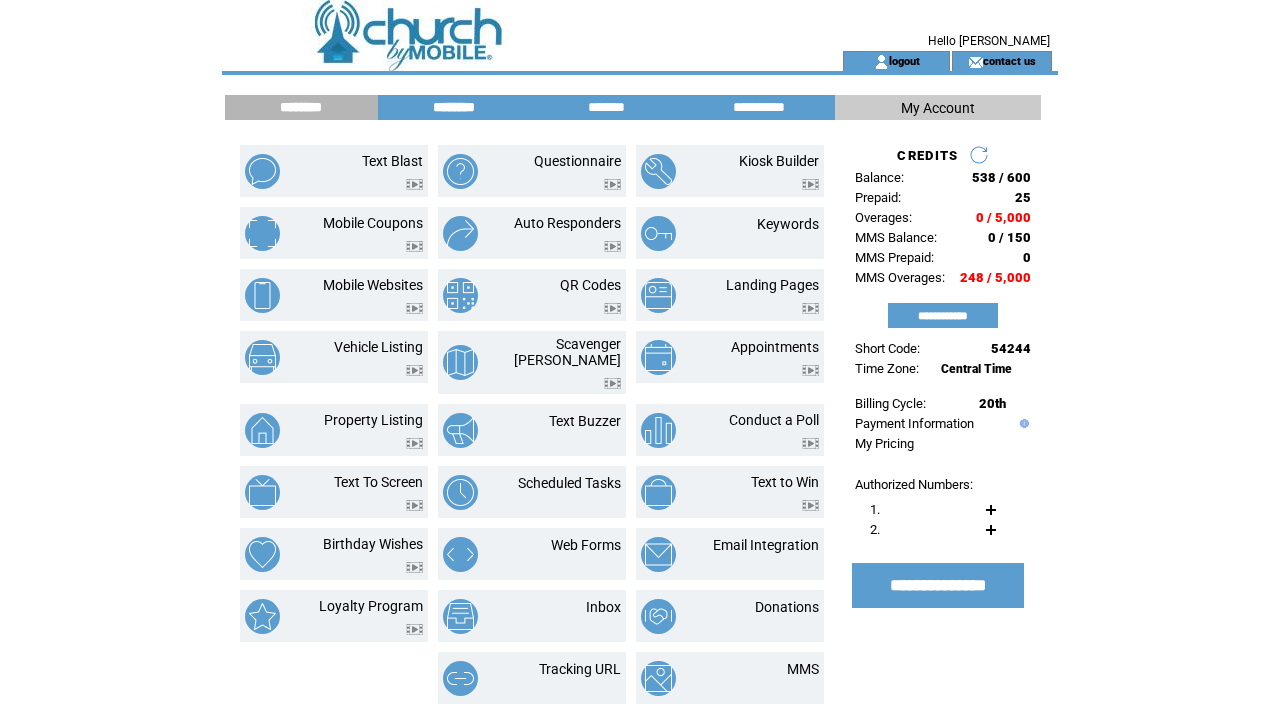 click on "********" at bounding box center (454, 107) 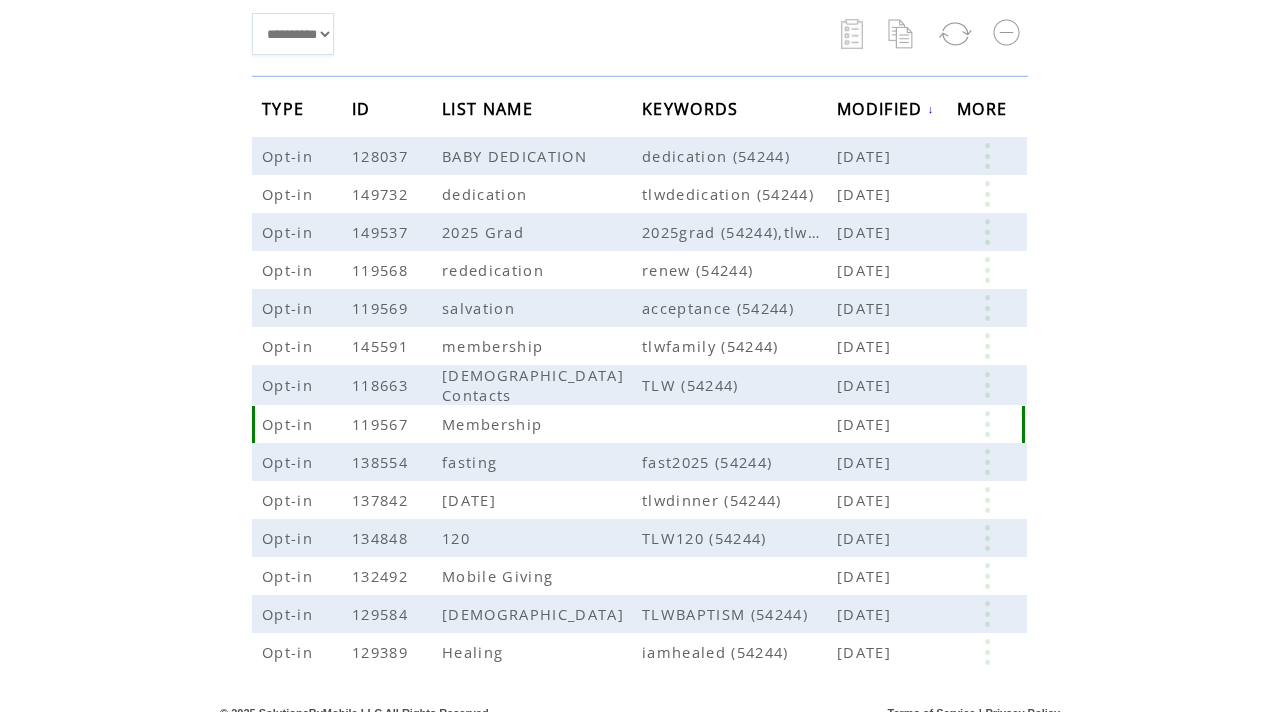 scroll, scrollTop: 262, scrollLeft: 0, axis: vertical 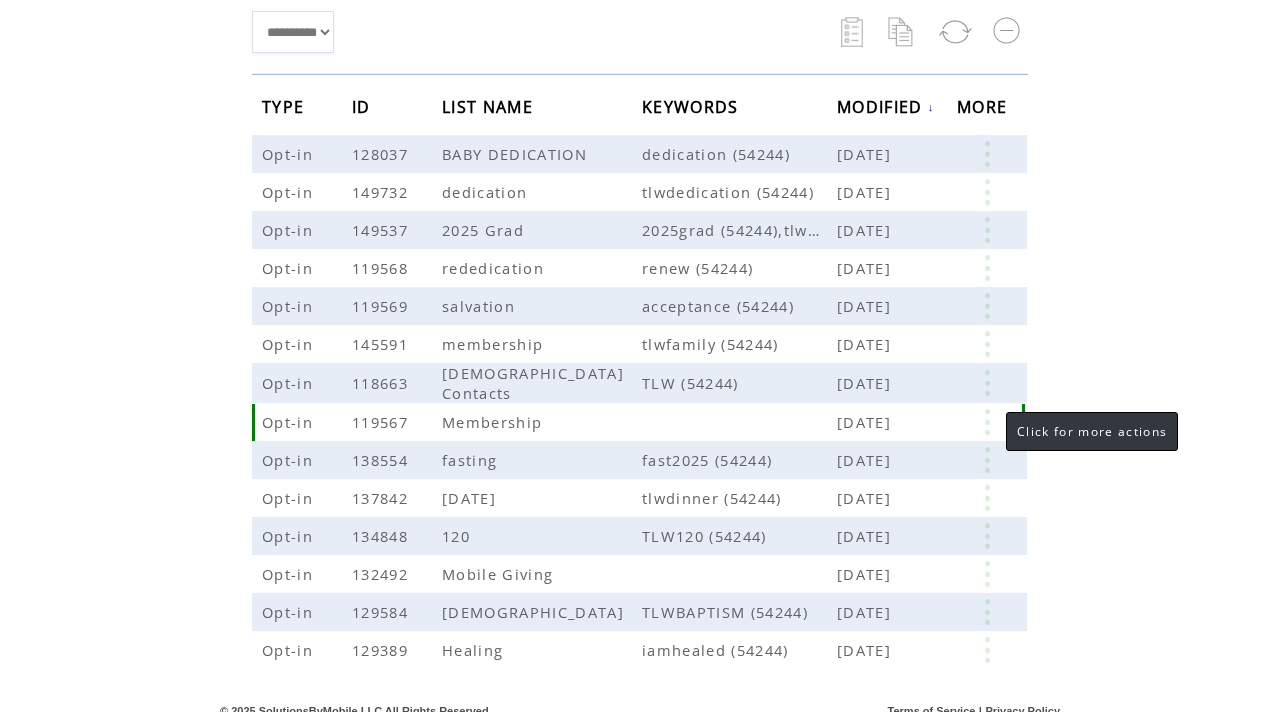 click at bounding box center [987, 422] 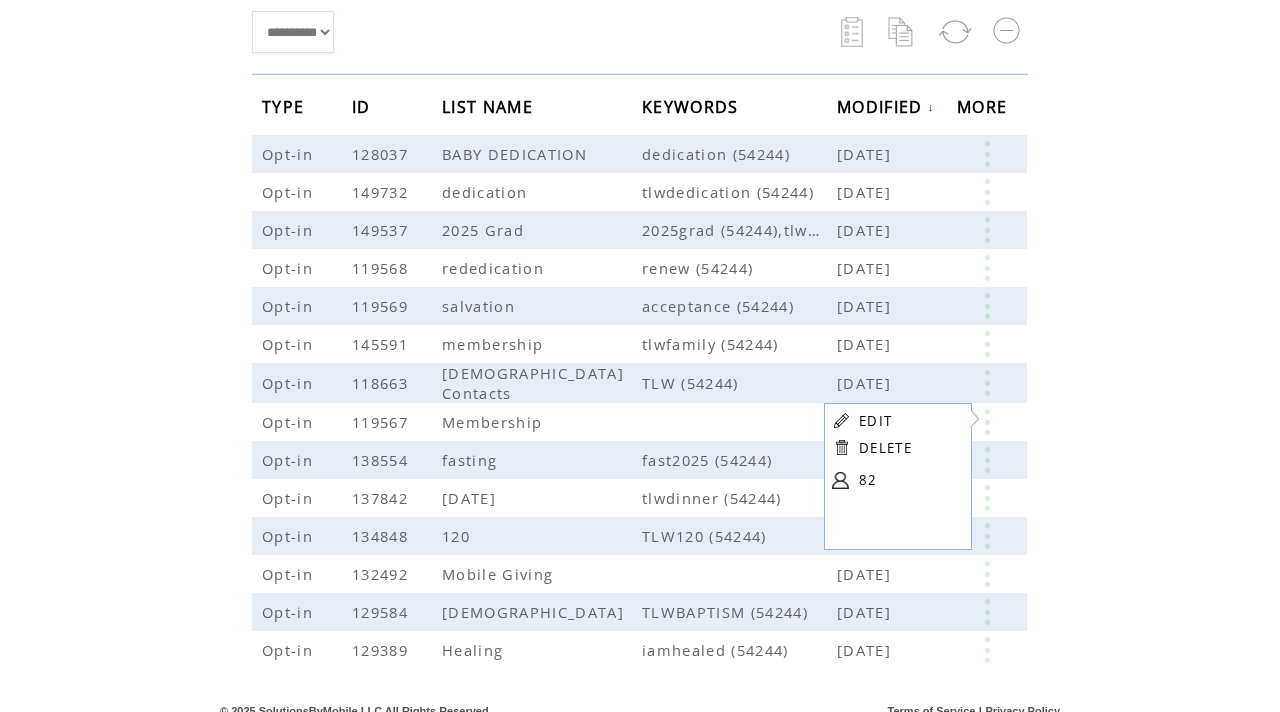 click at bounding box center [840, 480] 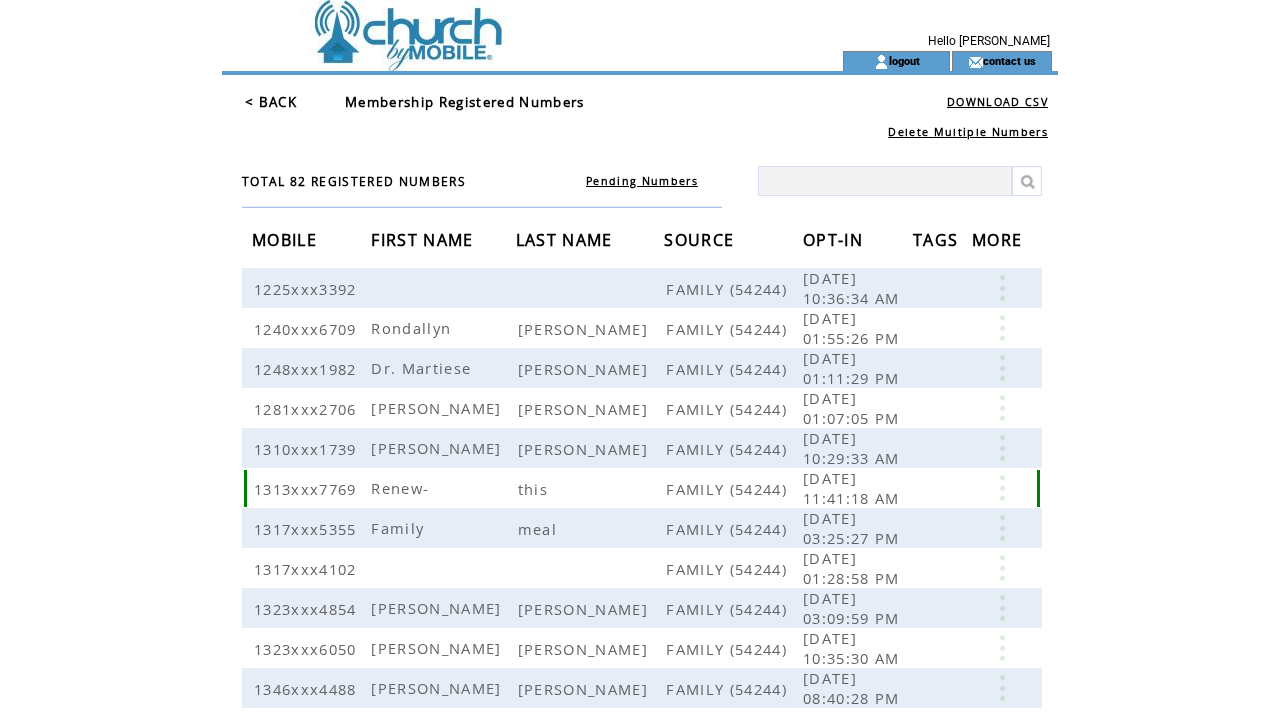 scroll, scrollTop: 0, scrollLeft: 0, axis: both 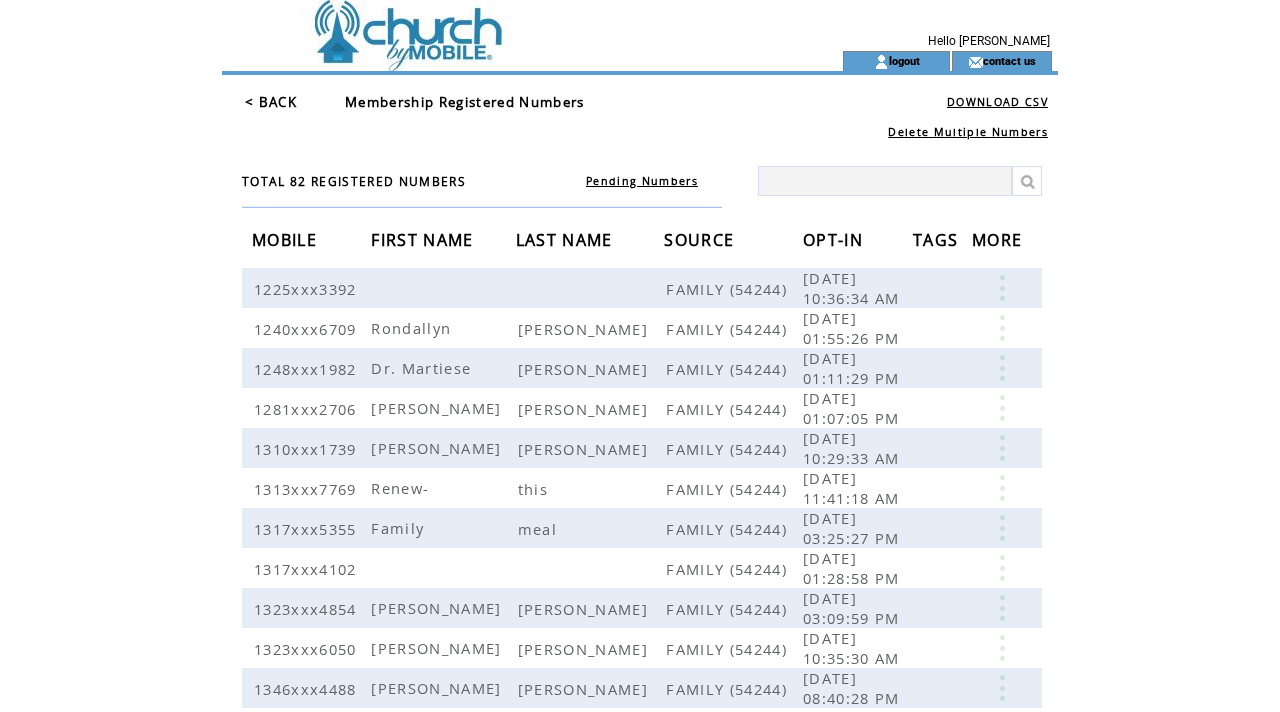 click on "OPT-IN" at bounding box center (835, 242) 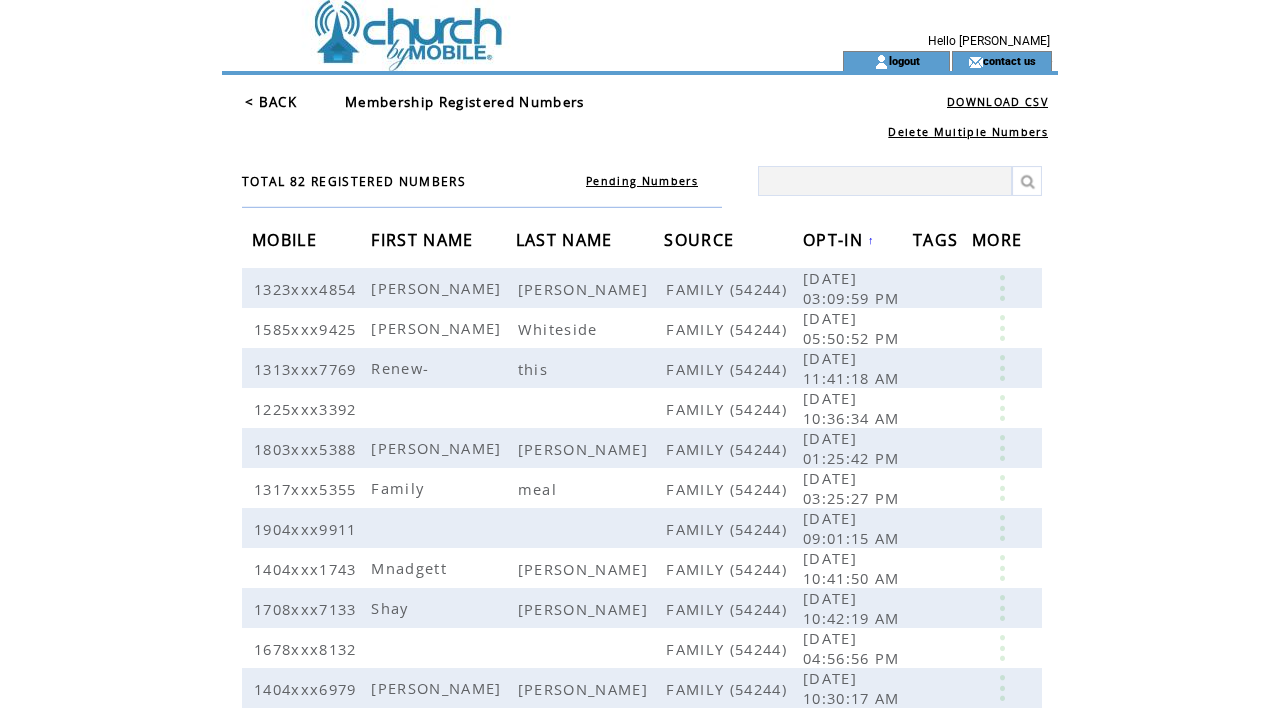 scroll, scrollTop: 0, scrollLeft: 0, axis: both 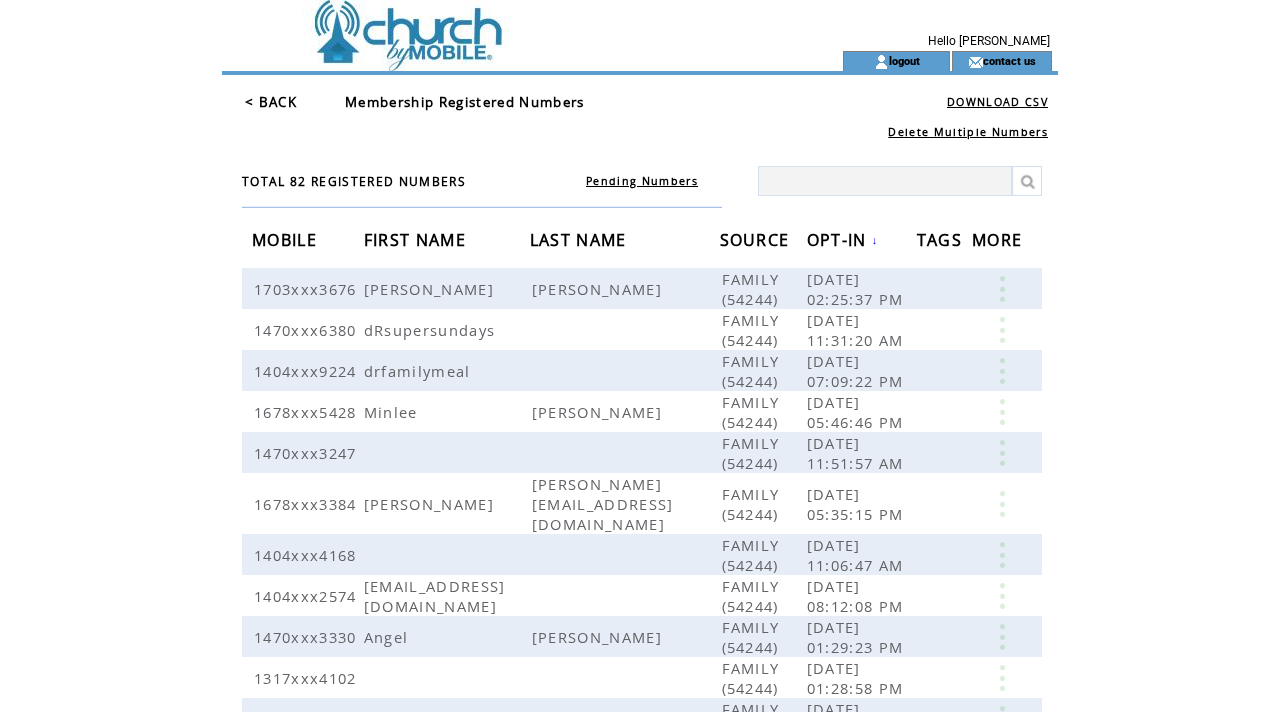 click at bounding box center [496, 25] 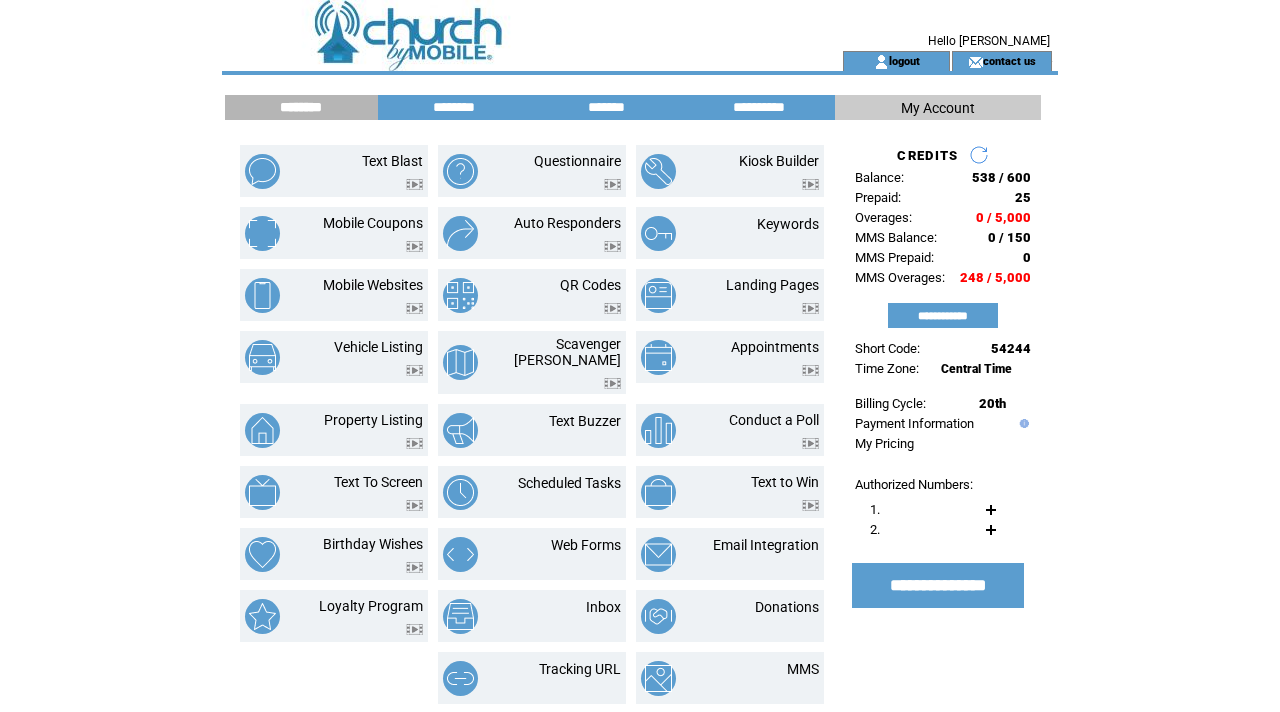 scroll, scrollTop: 0, scrollLeft: 0, axis: both 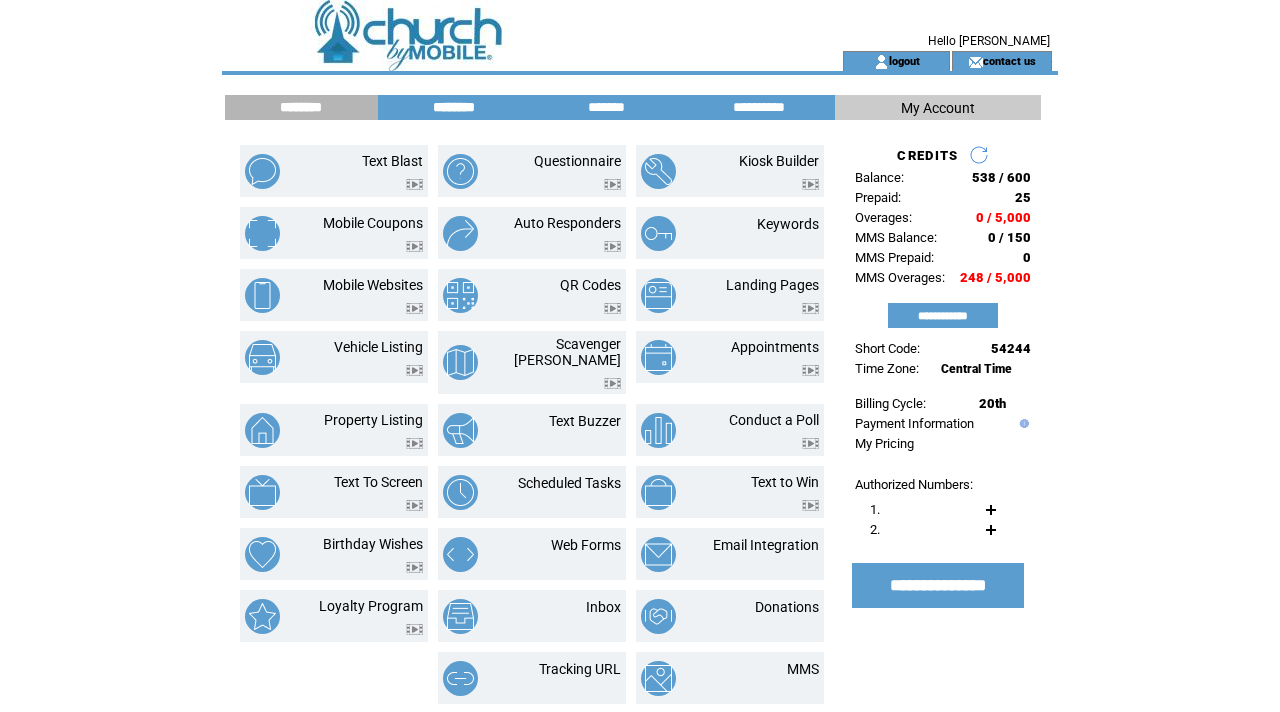 click on "********" at bounding box center [454, 107] 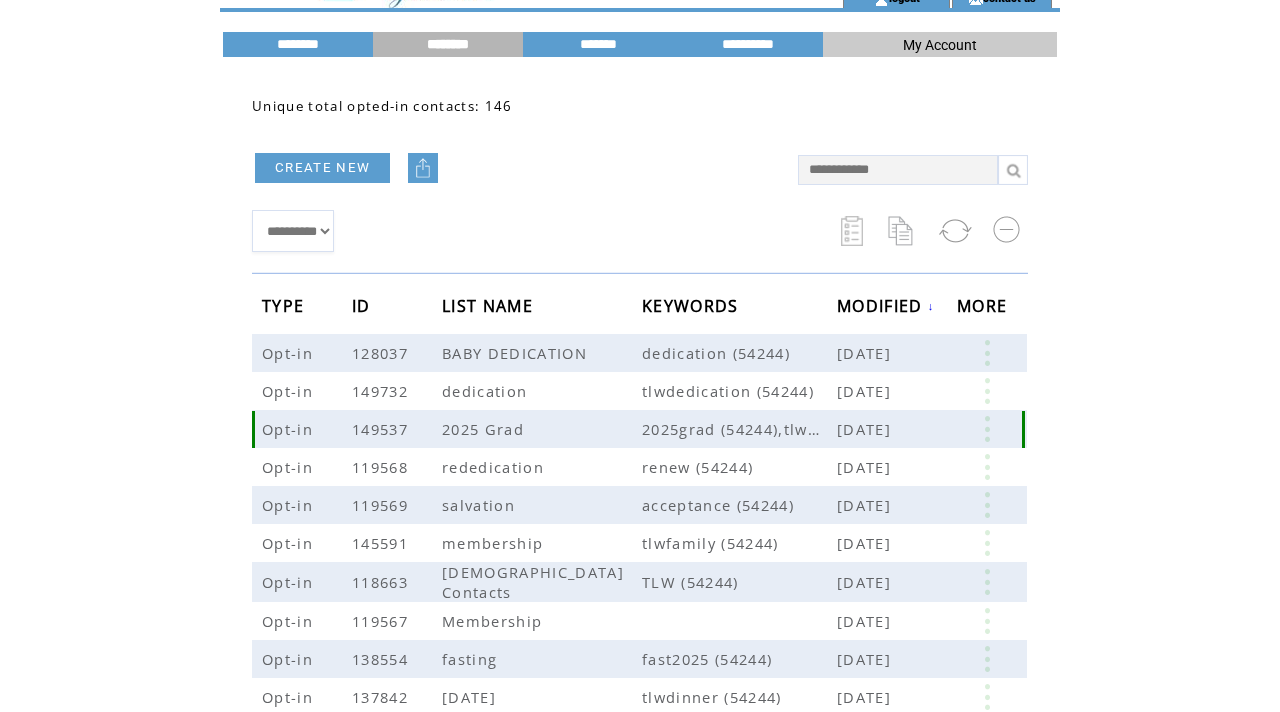 scroll, scrollTop: 91, scrollLeft: 0, axis: vertical 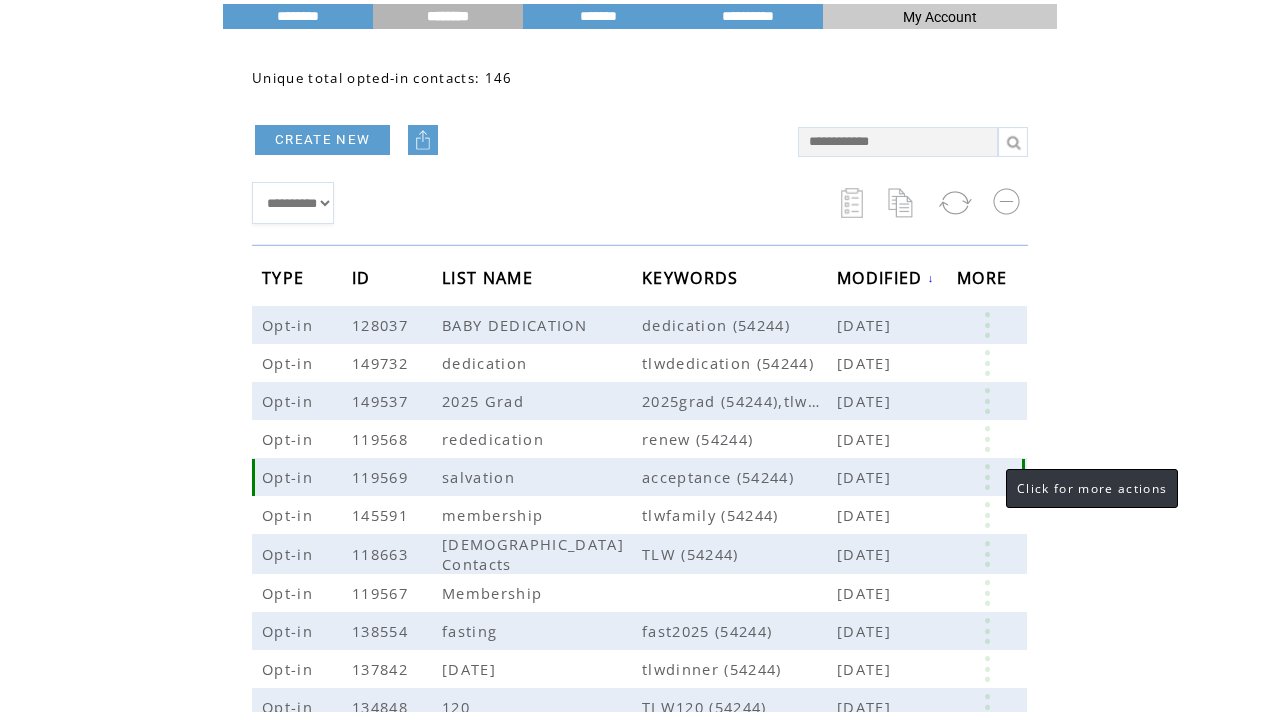 click at bounding box center [987, 477] 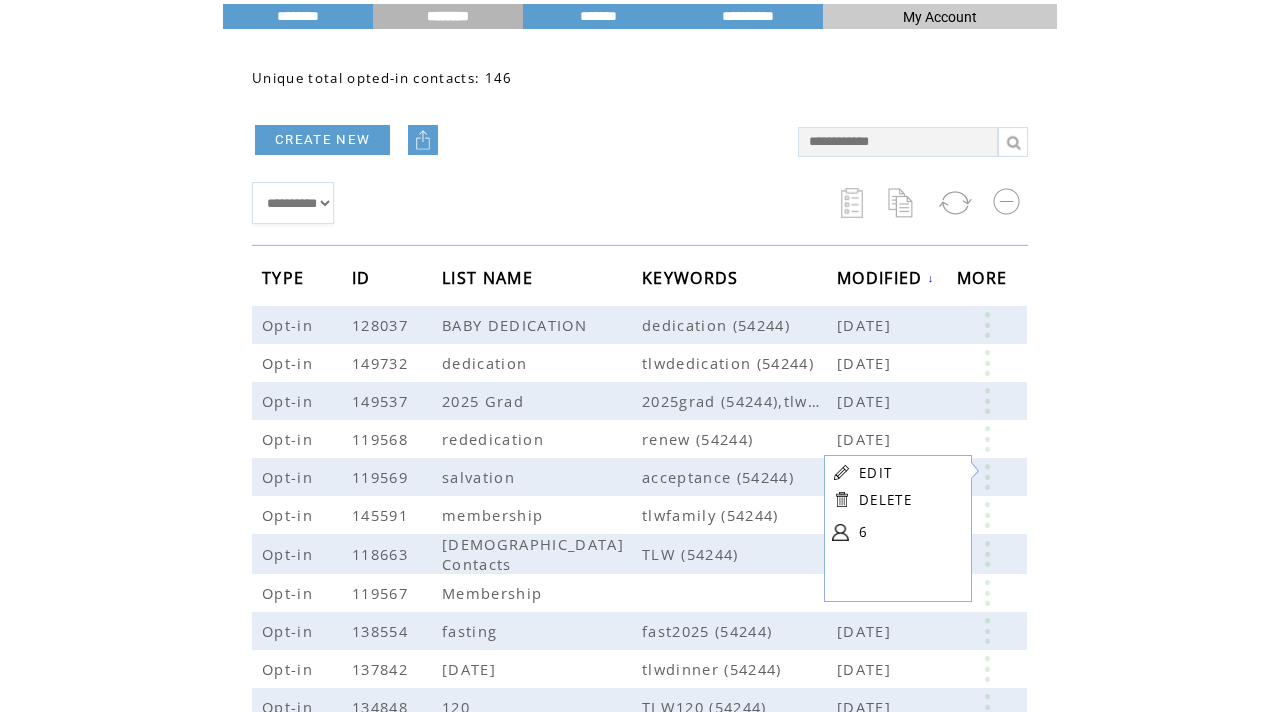 click at bounding box center [840, 532] 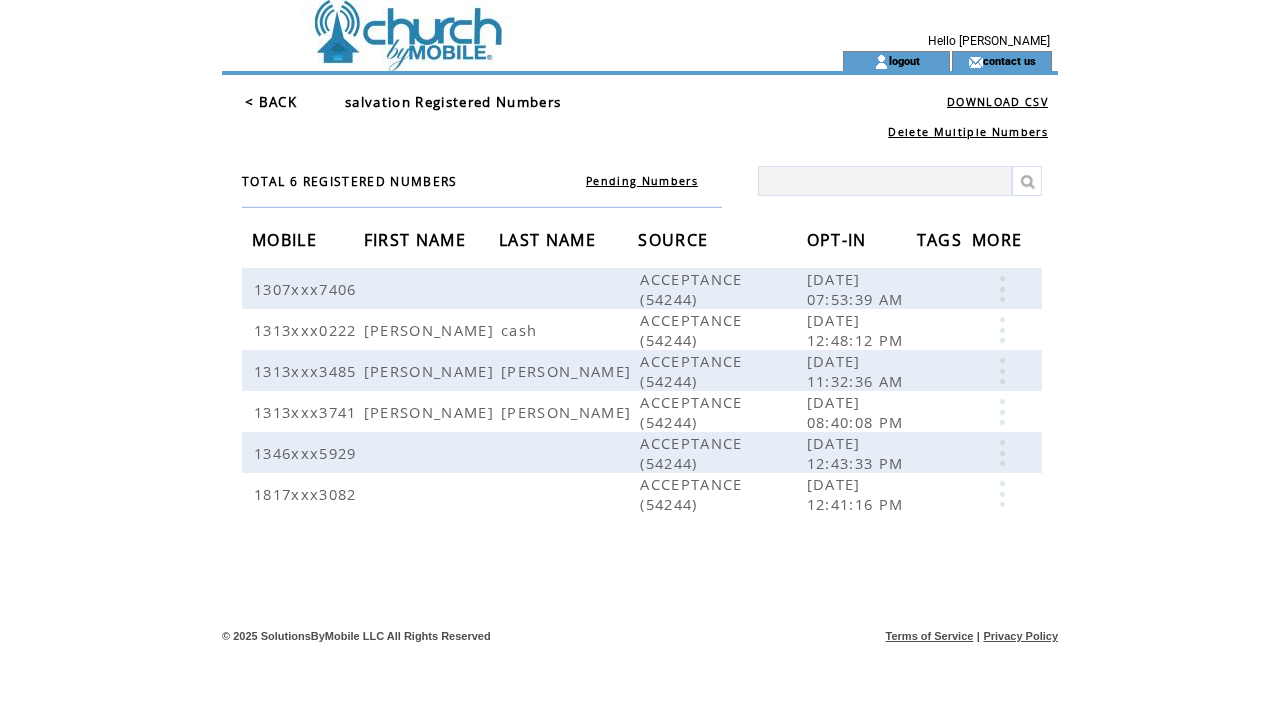 scroll, scrollTop: 0, scrollLeft: 0, axis: both 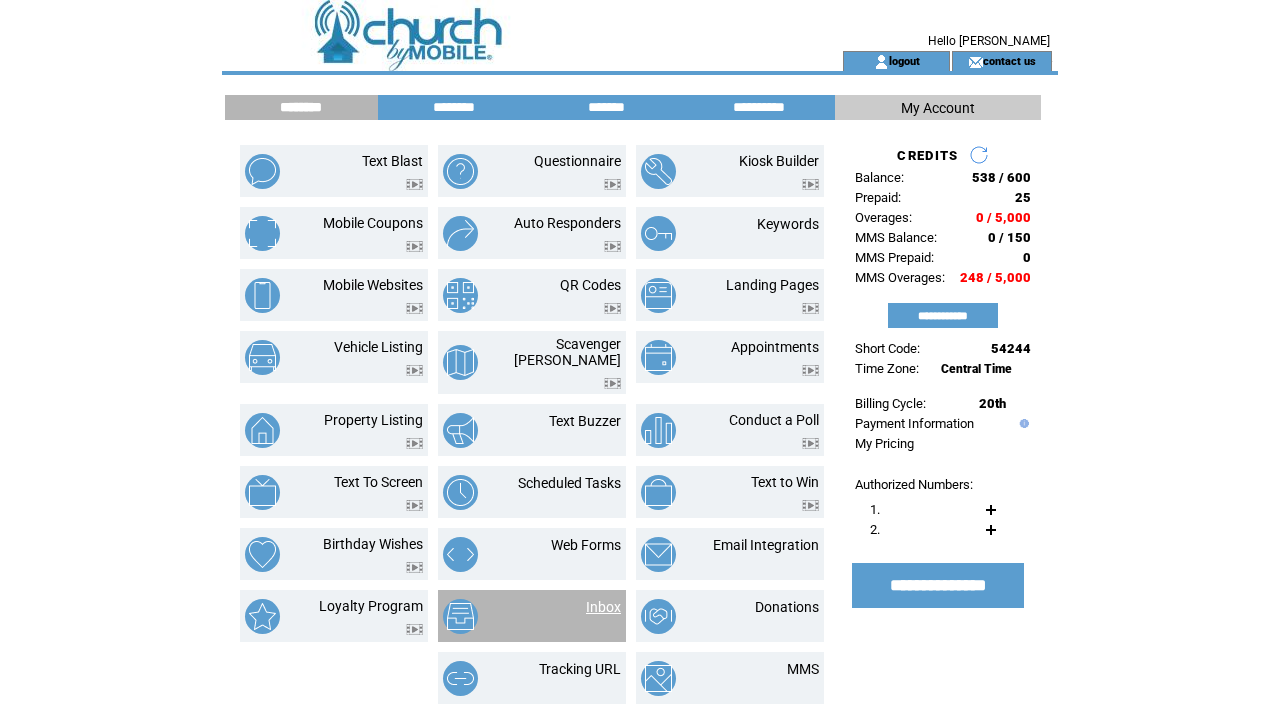 click on "Inbox" at bounding box center [603, 607] 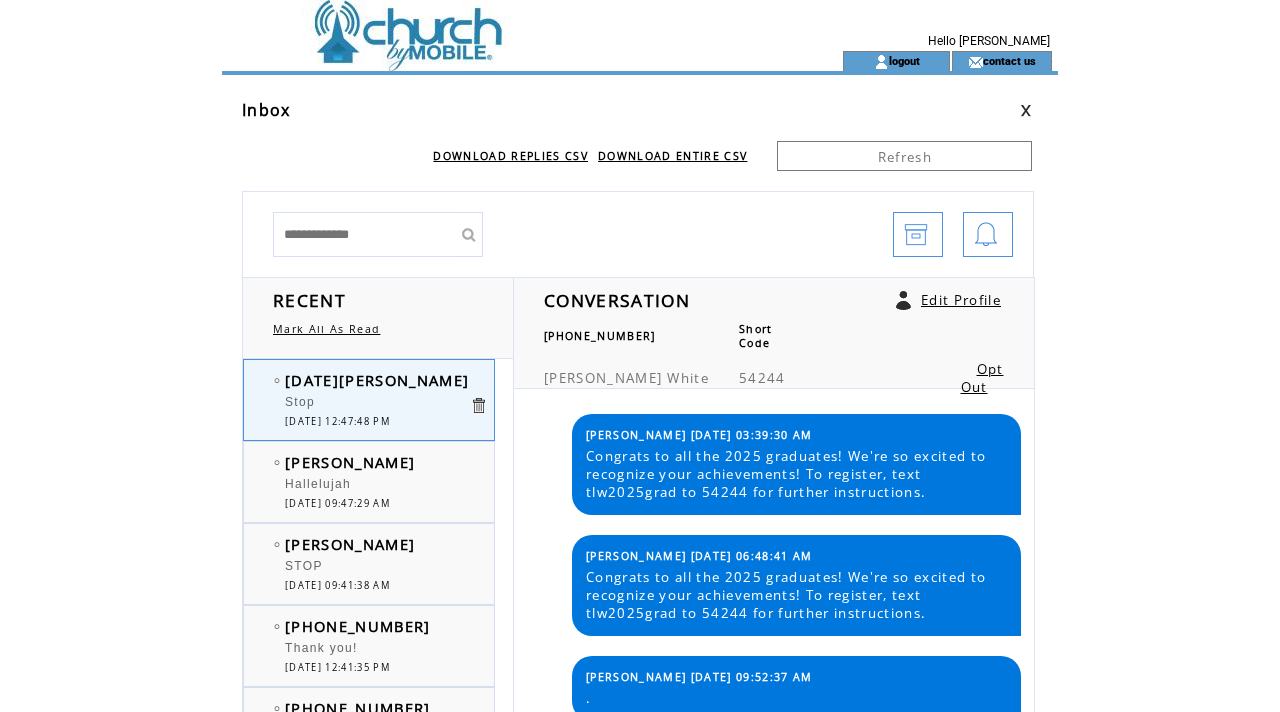 scroll, scrollTop: 0, scrollLeft: 0, axis: both 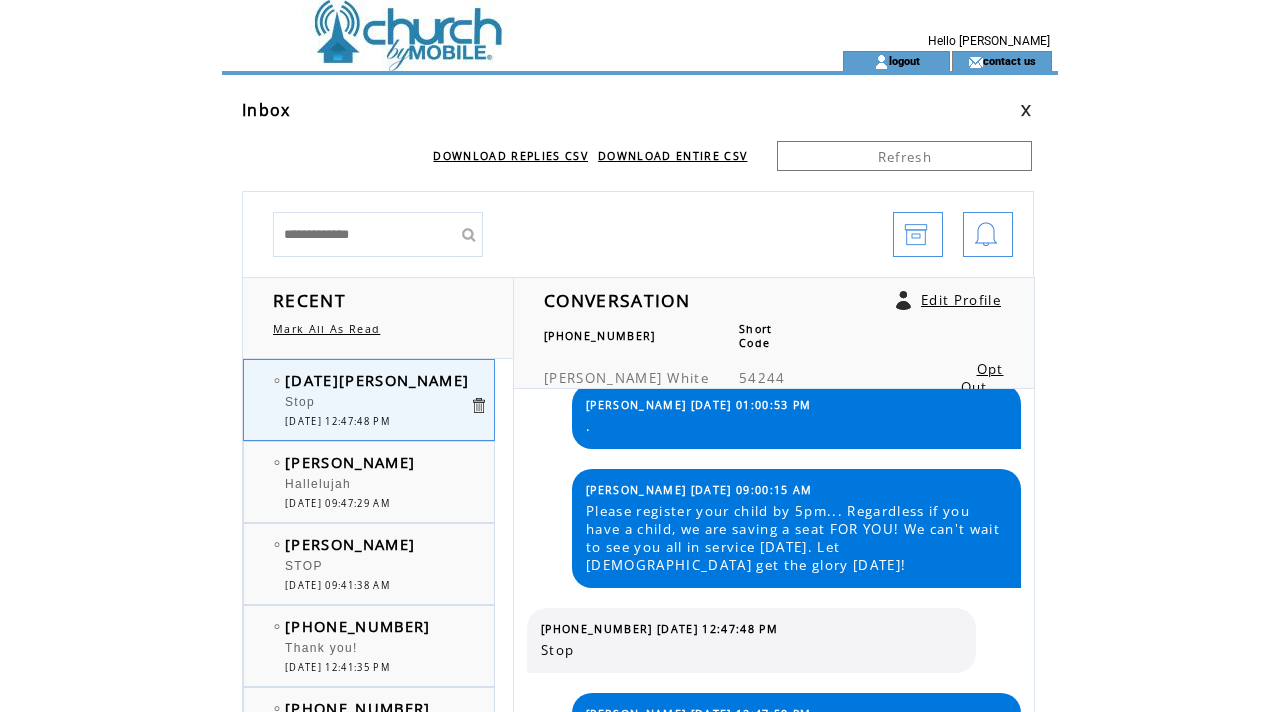 click at bounding box center (496, 25) 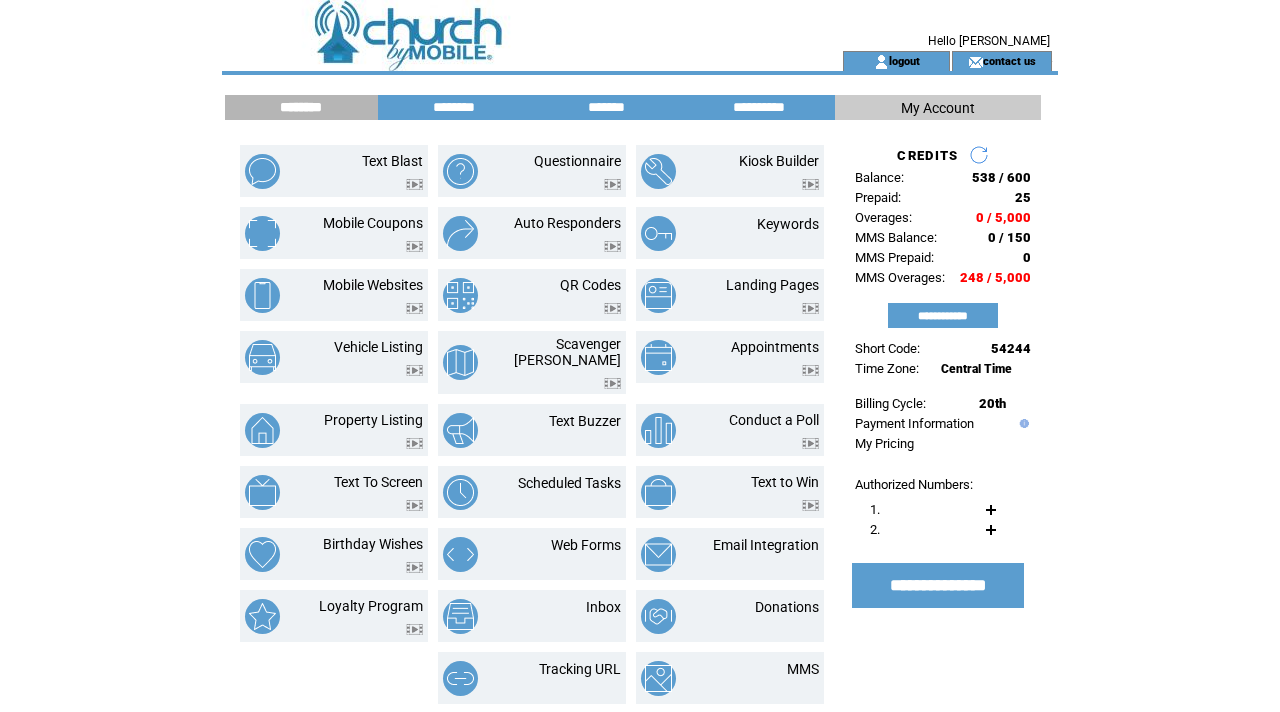 scroll, scrollTop: 0, scrollLeft: 0, axis: both 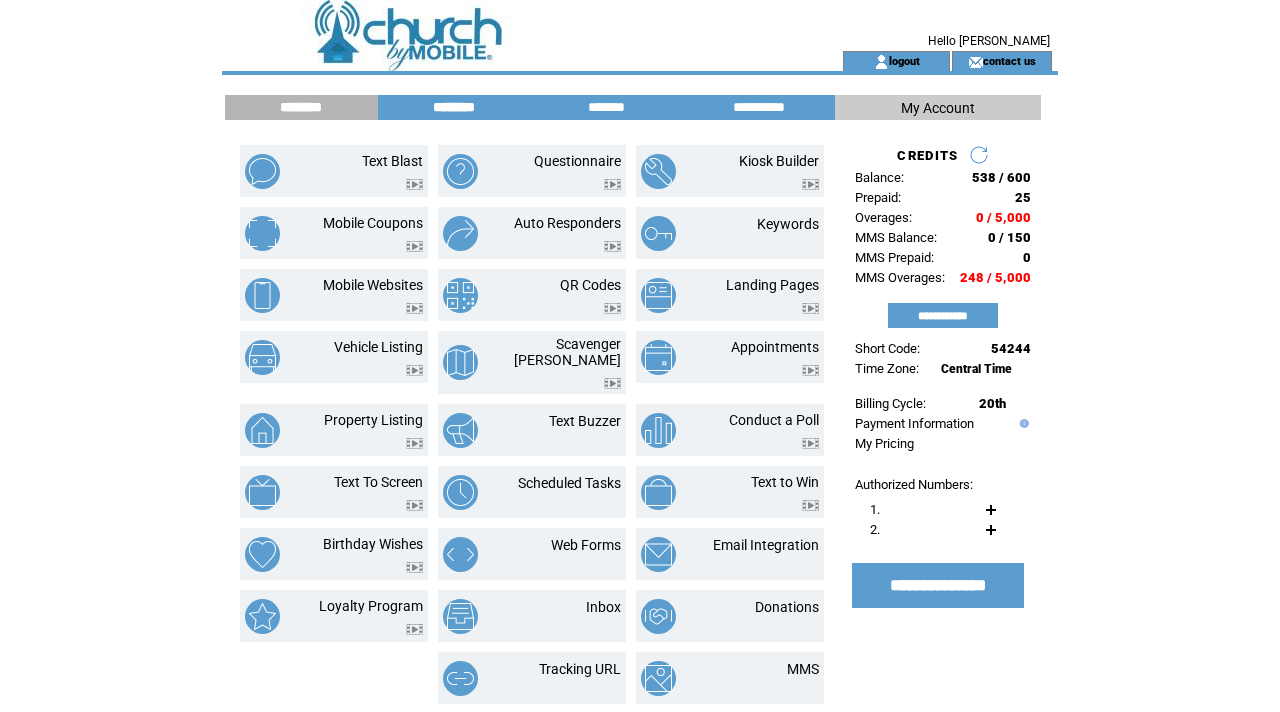 click on "********" at bounding box center (454, 107) 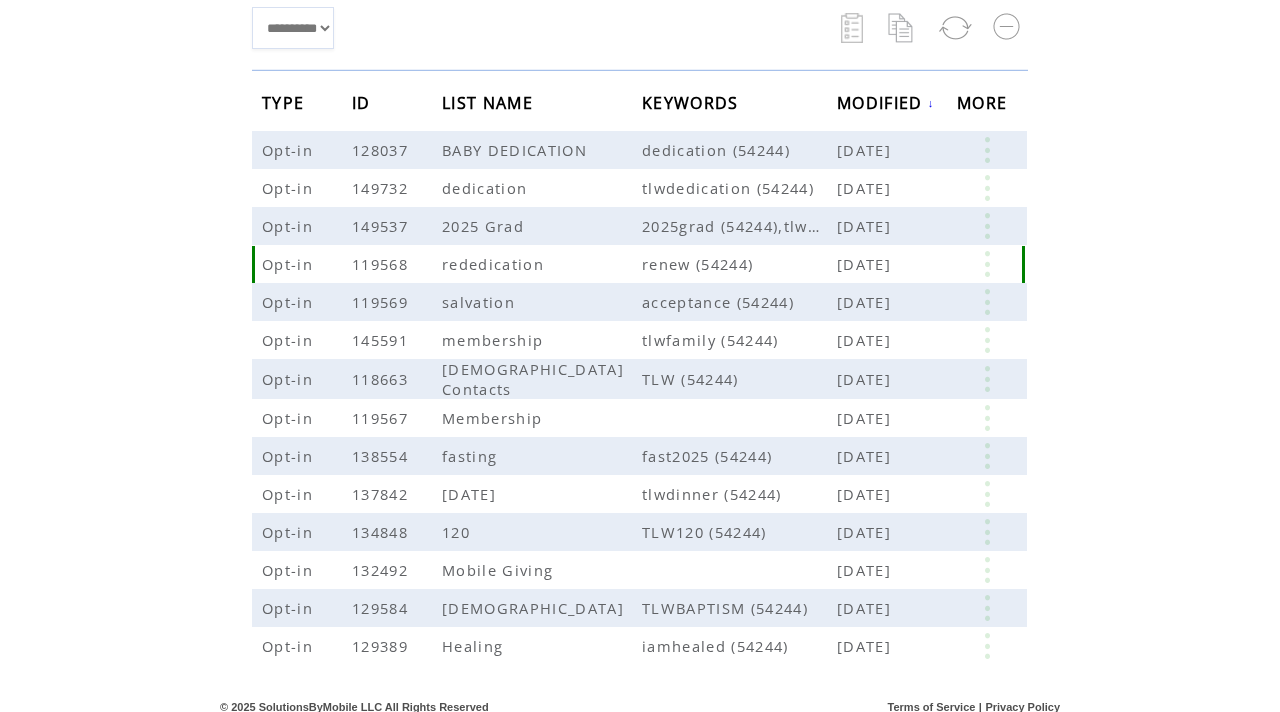 scroll, scrollTop: 276, scrollLeft: 0, axis: vertical 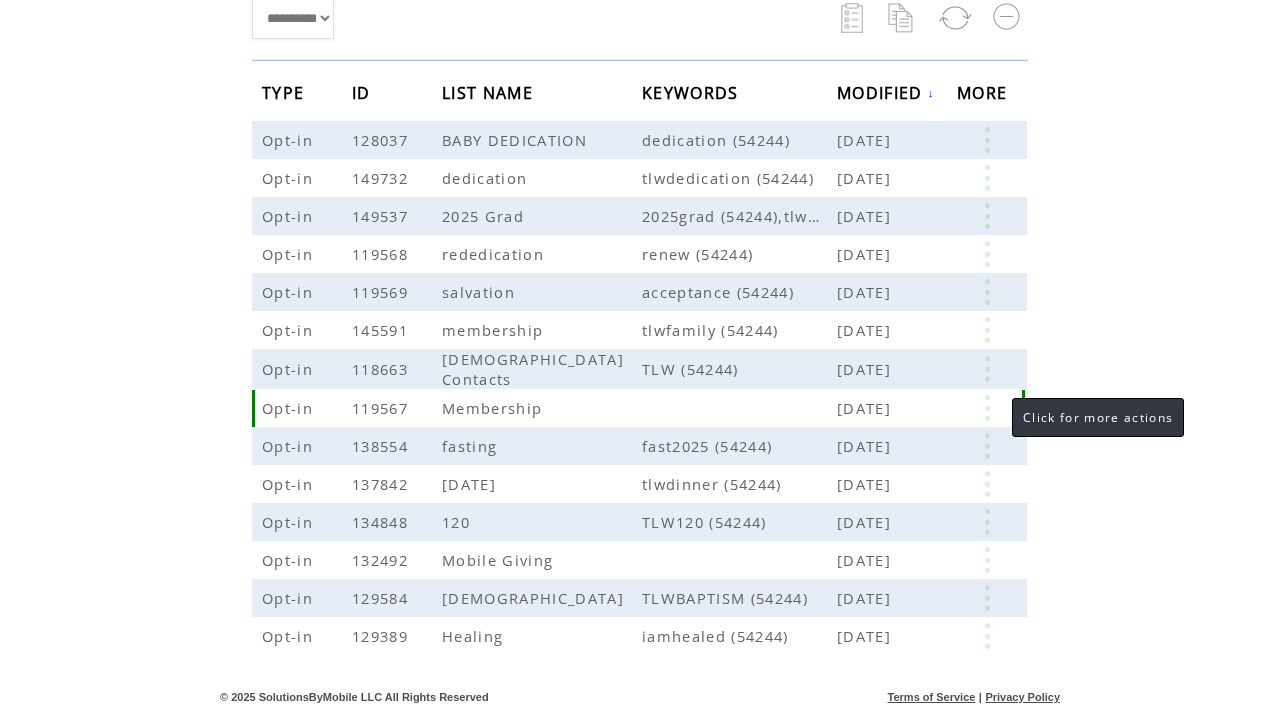 click at bounding box center (987, 408) 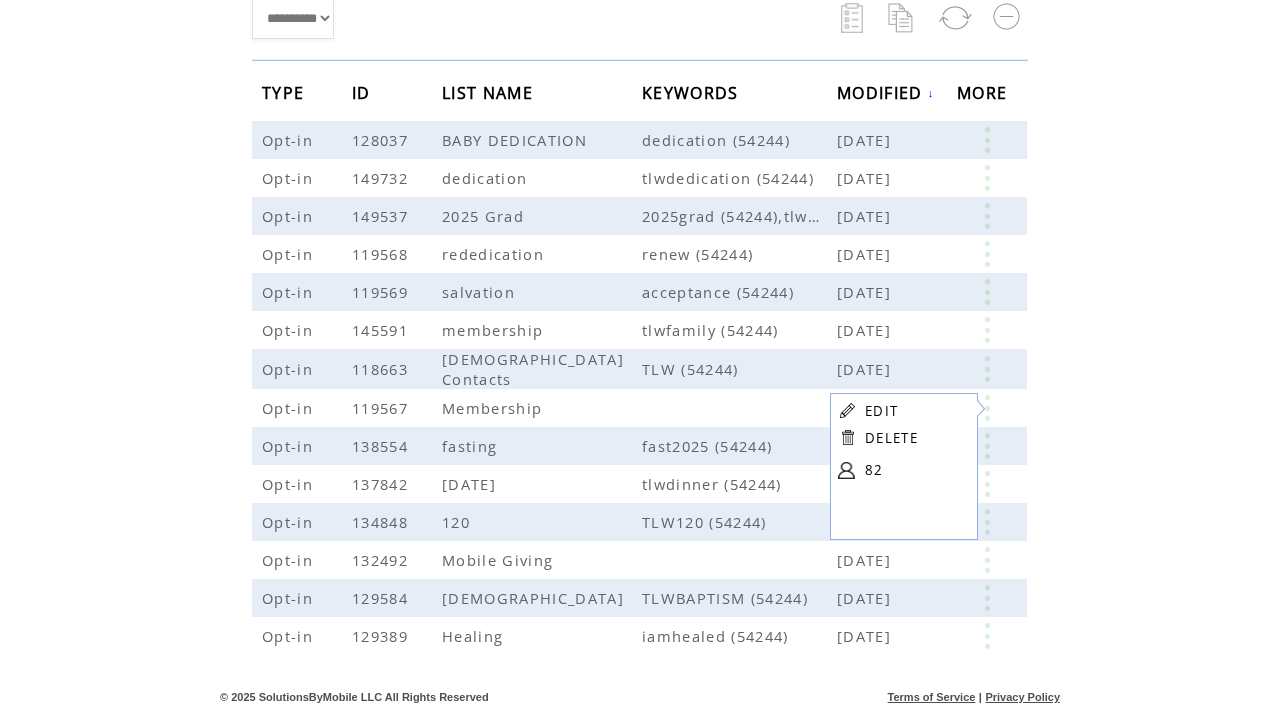 click on "82" at bounding box center (915, 470) 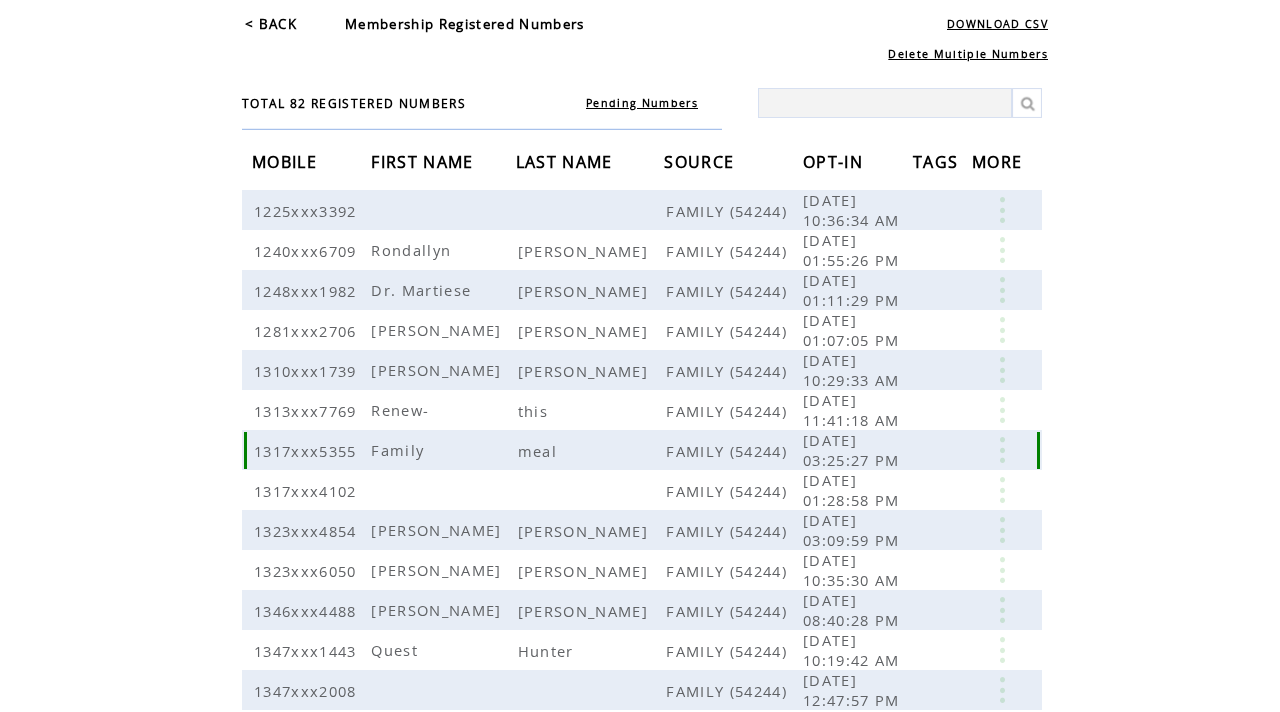 scroll, scrollTop: 0, scrollLeft: 0, axis: both 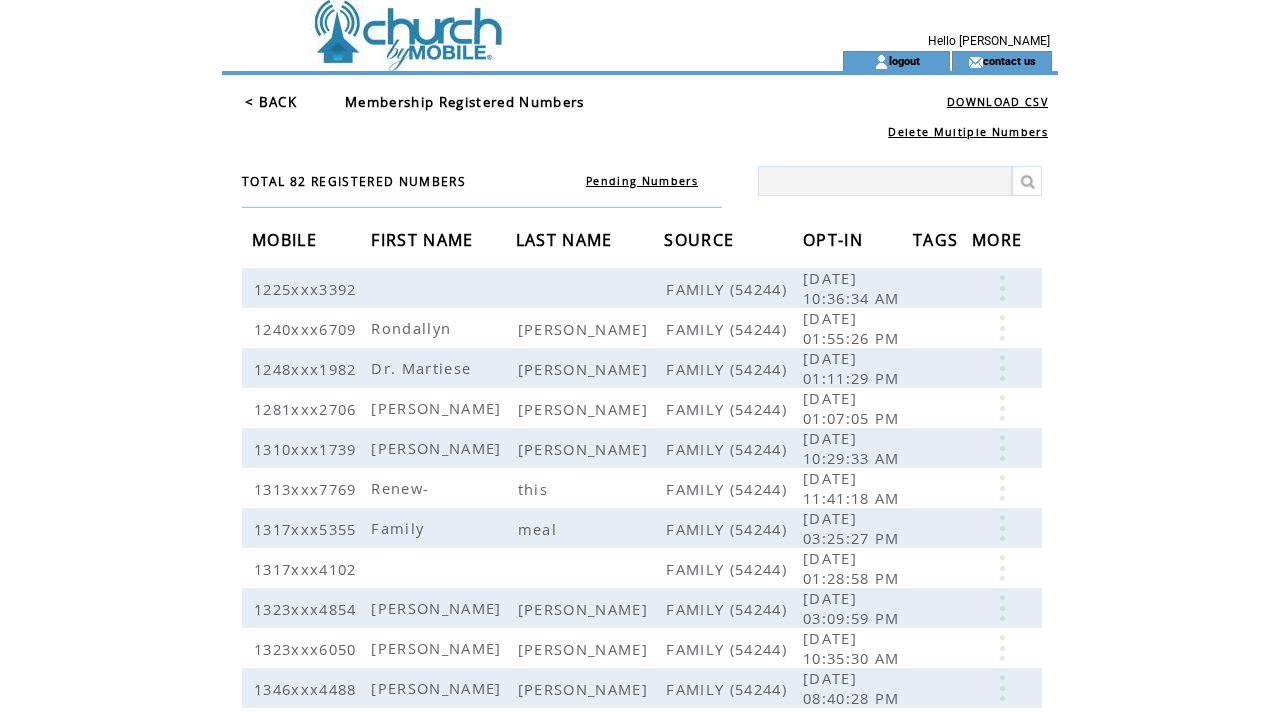 click at bounding box center [496, 25] 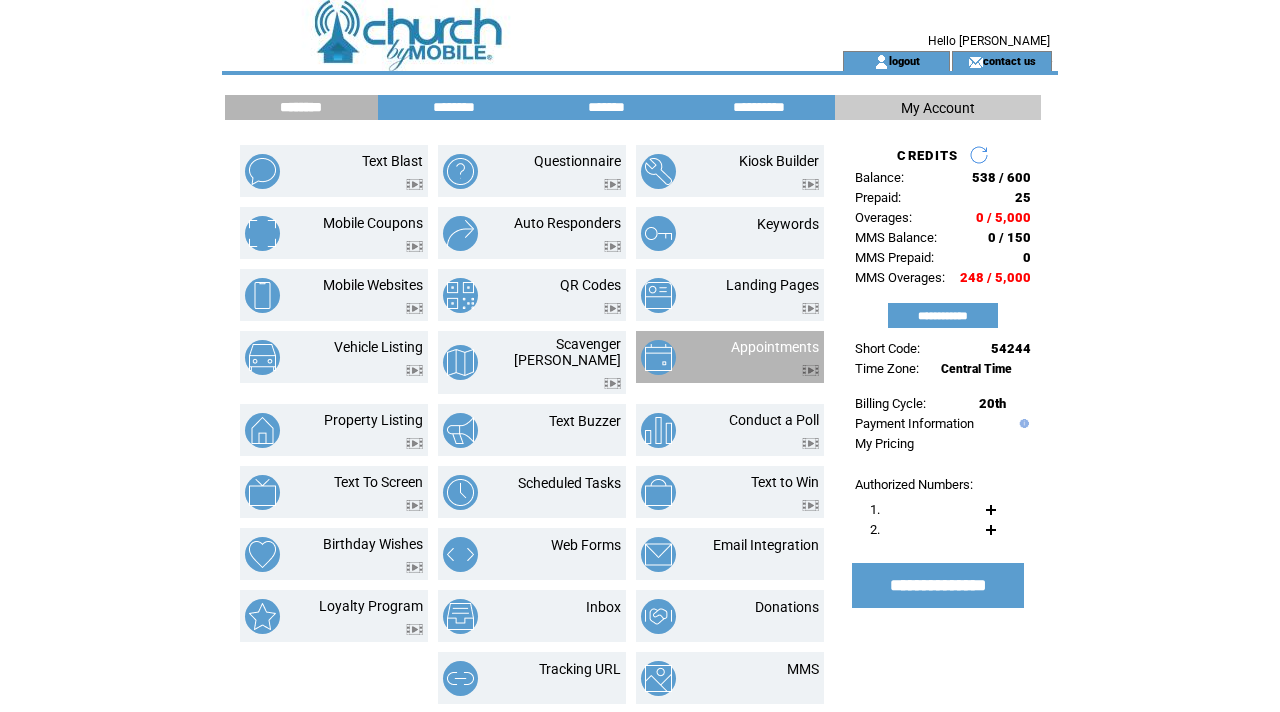 scroll, scrollTop: 0, scrollLeft: 0, axis: both 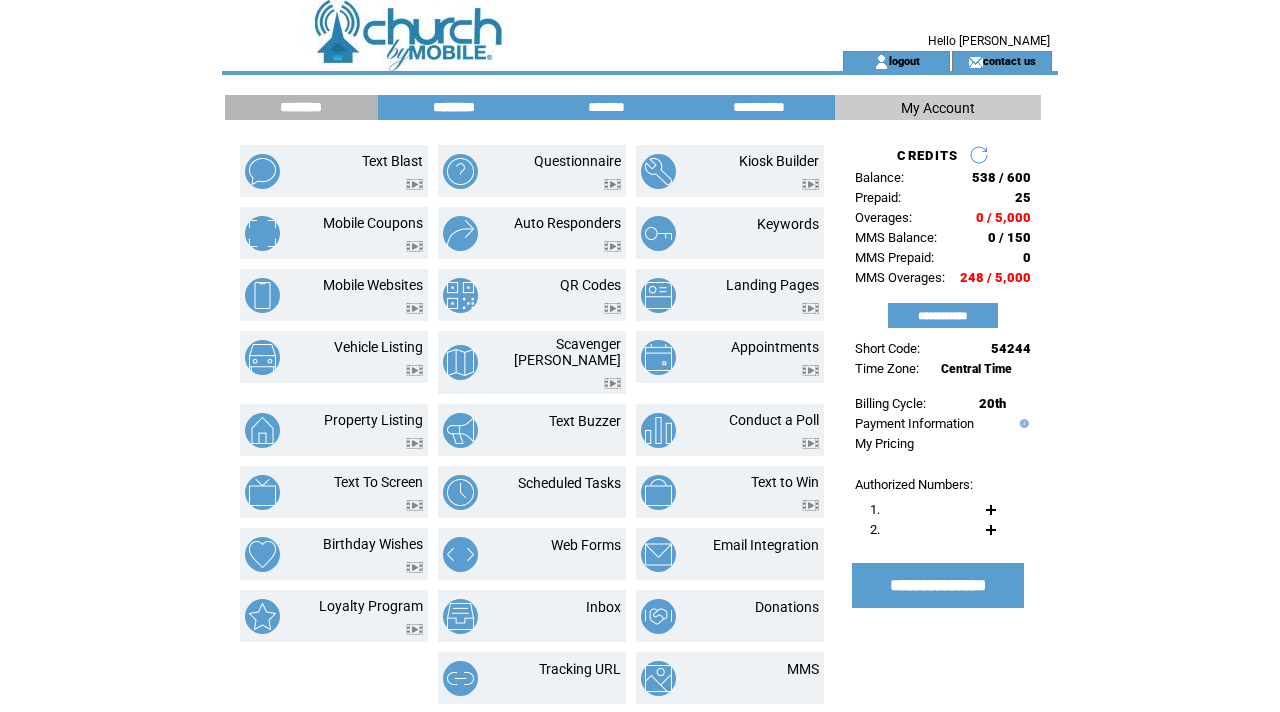 click on "********" at bounding box center (454, 107) 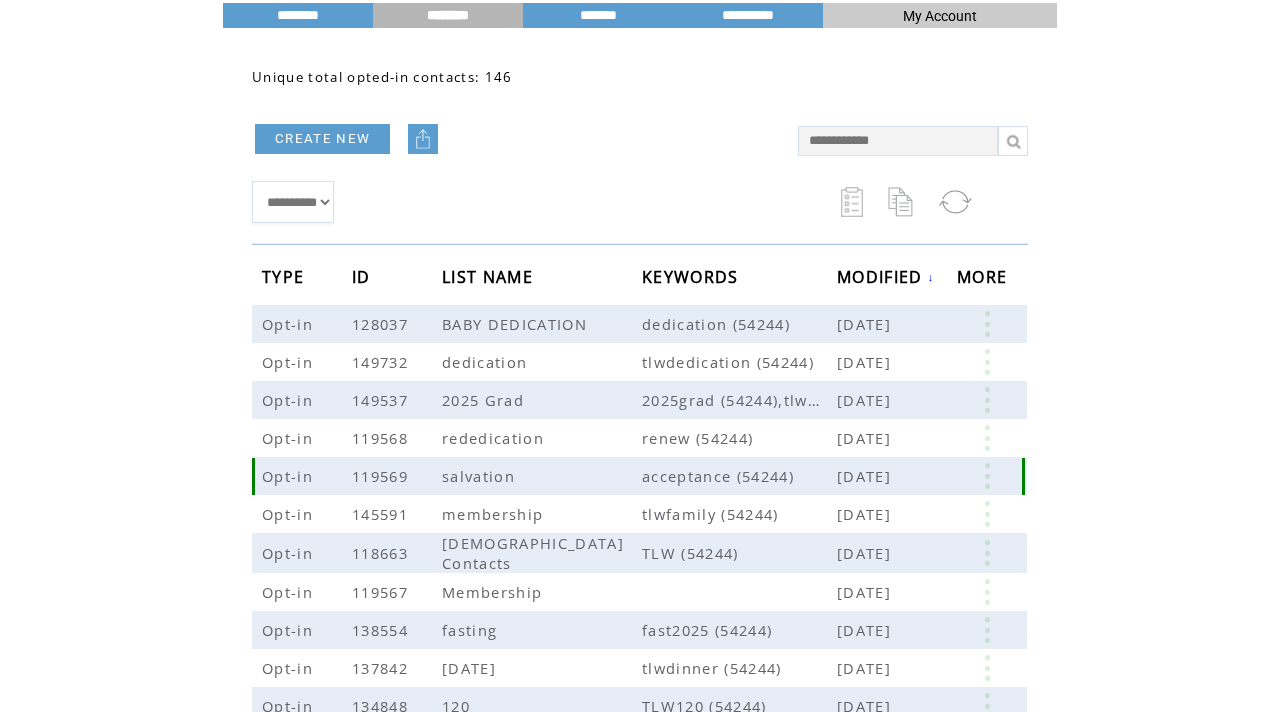 scroll, scrollTop: 96, scrollLeft: 0, axis: vertical 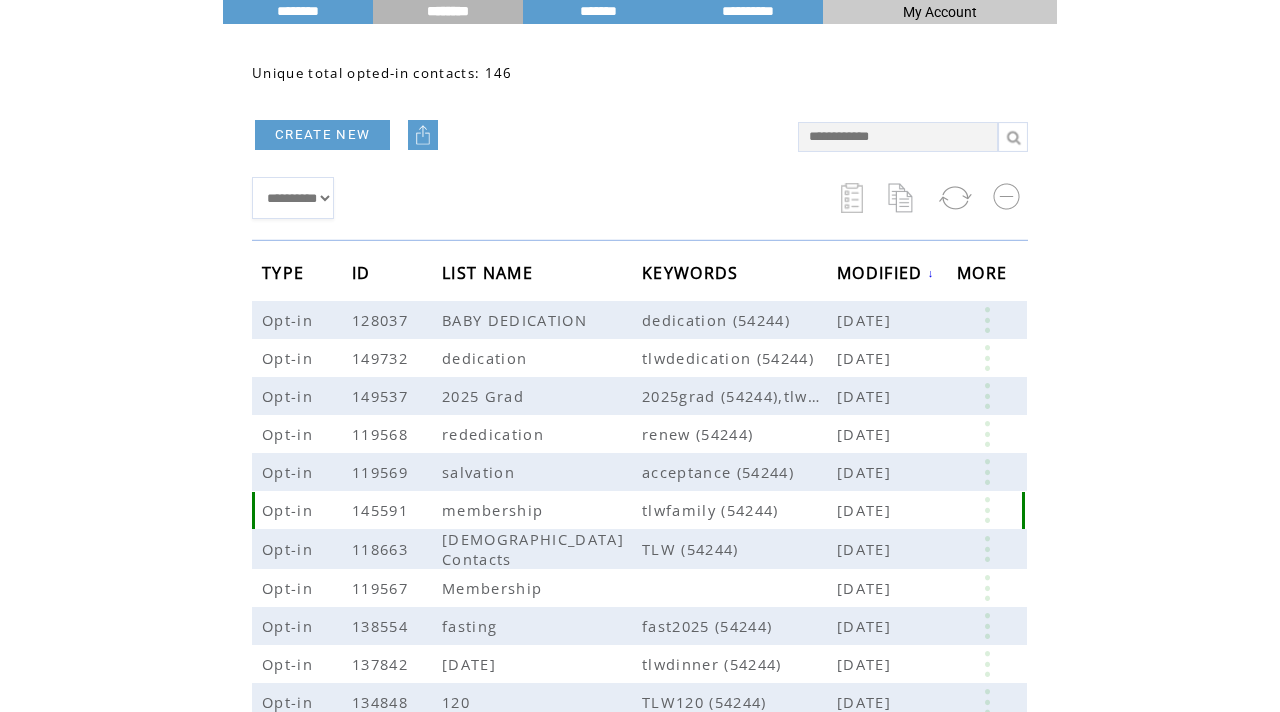 click at bounding box center [987, 510] 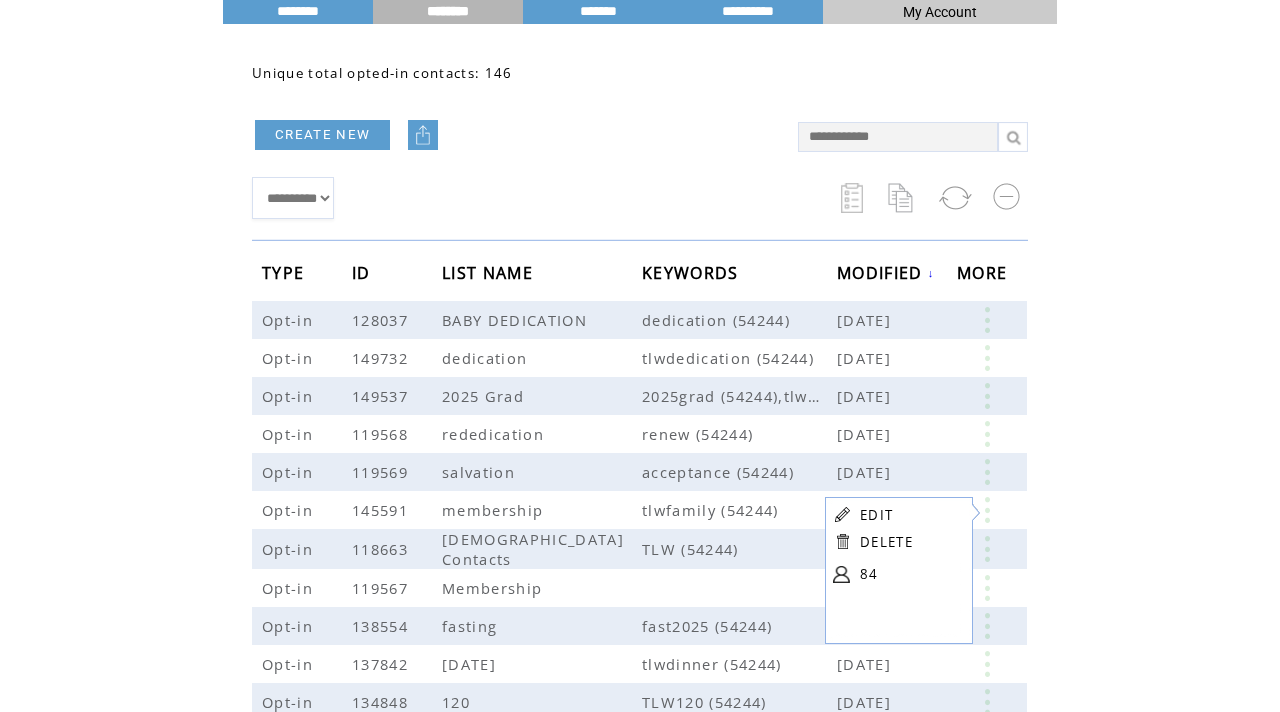 click at bounding box center [842, 574] 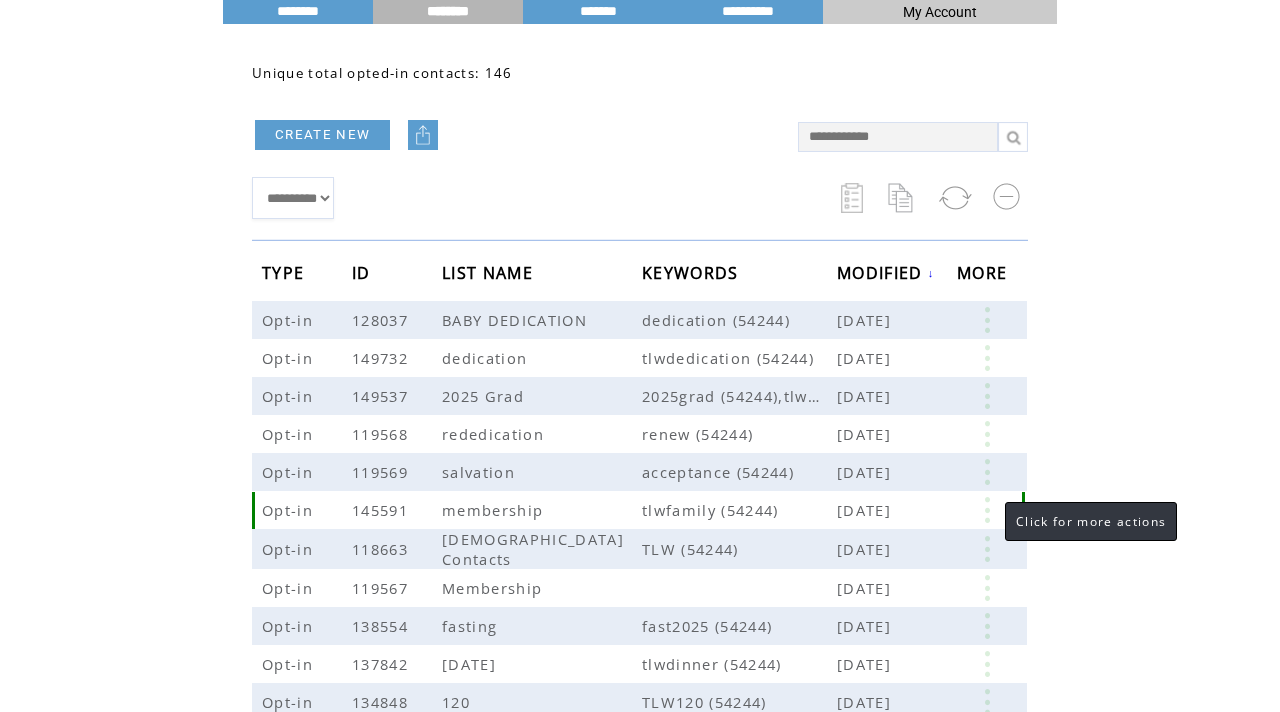 click at bounding box center [987, 510] 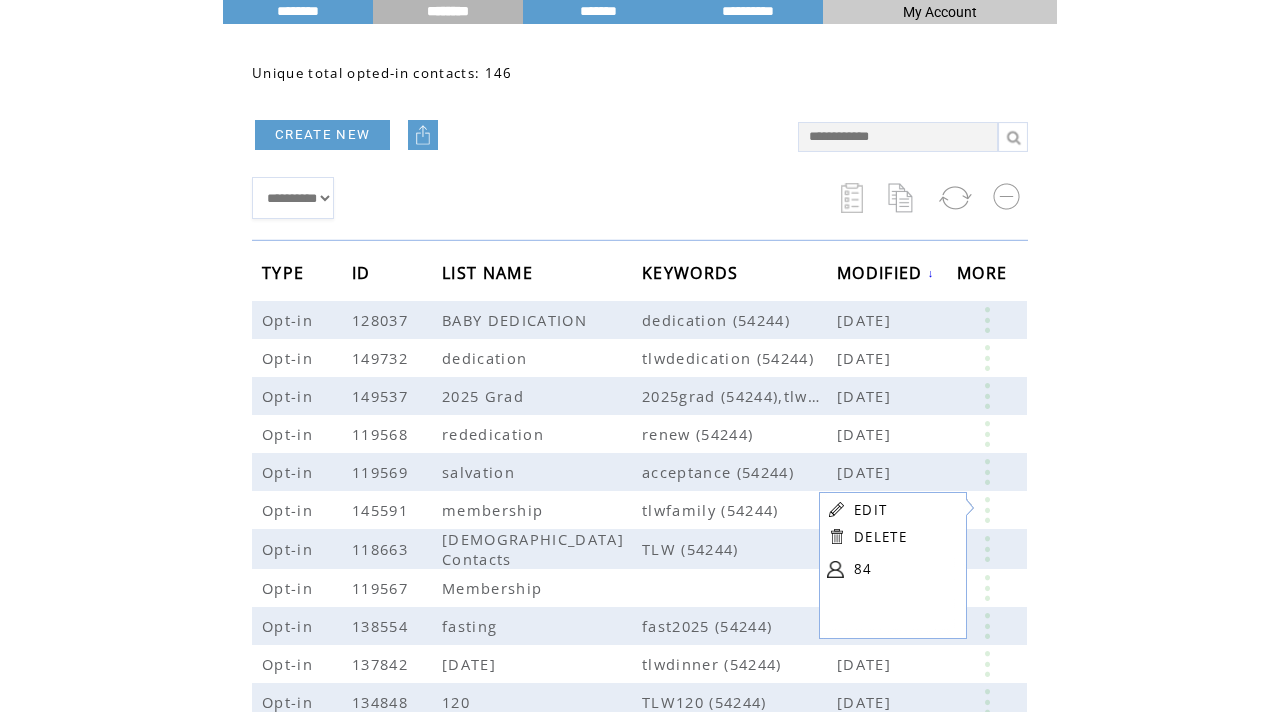click at bounding box center [835, 569] 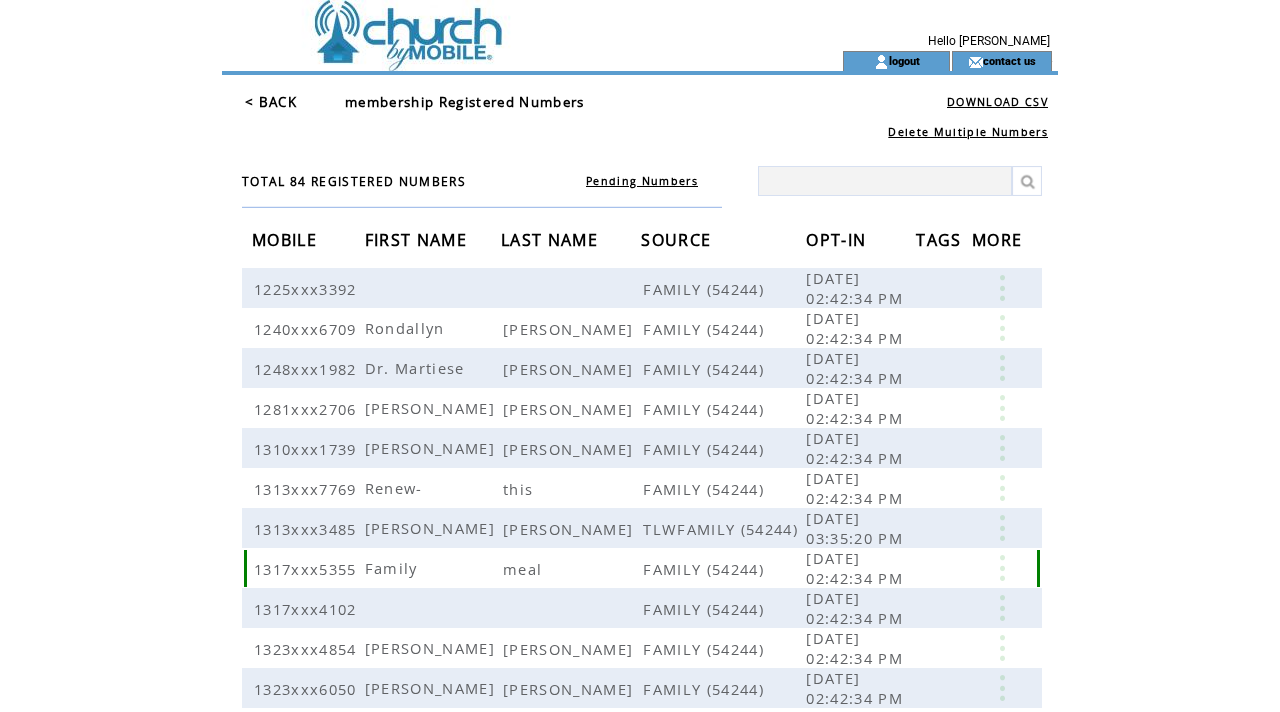 scroll, scrollTop: 0, scrollLeft: 0, axis: both 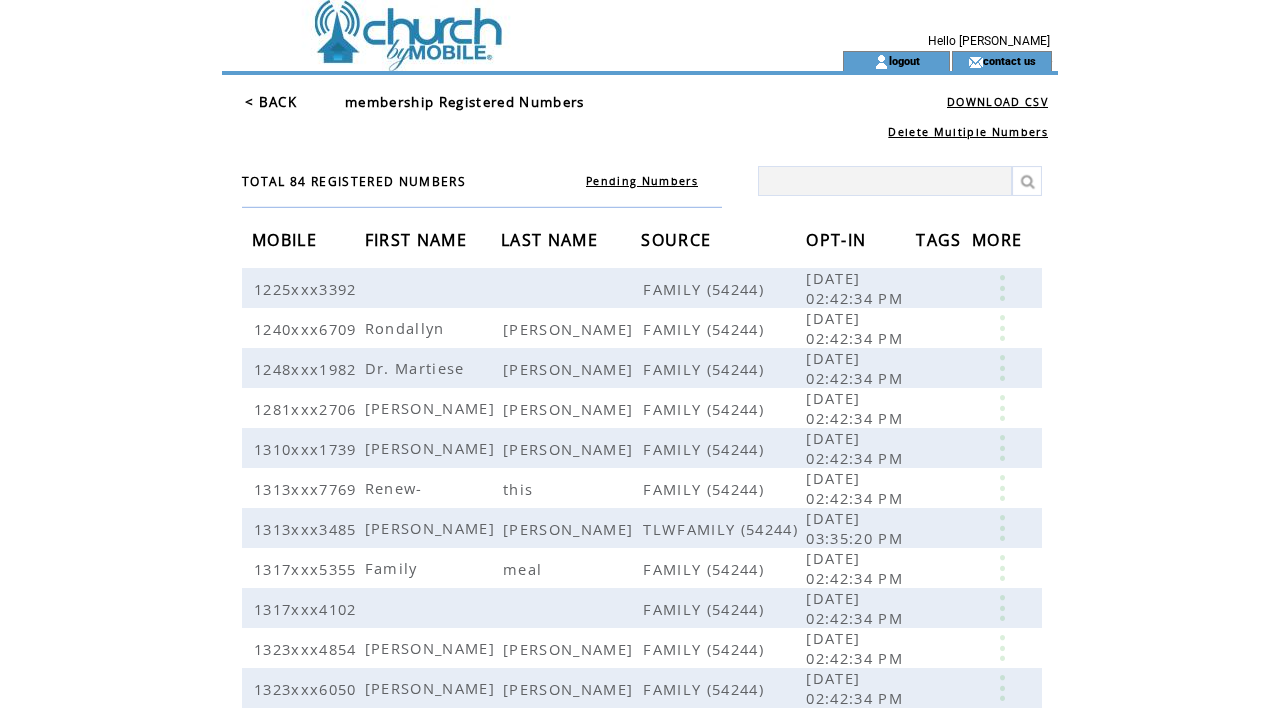 click on "OPT-IN" at bounding box center [838, 242] 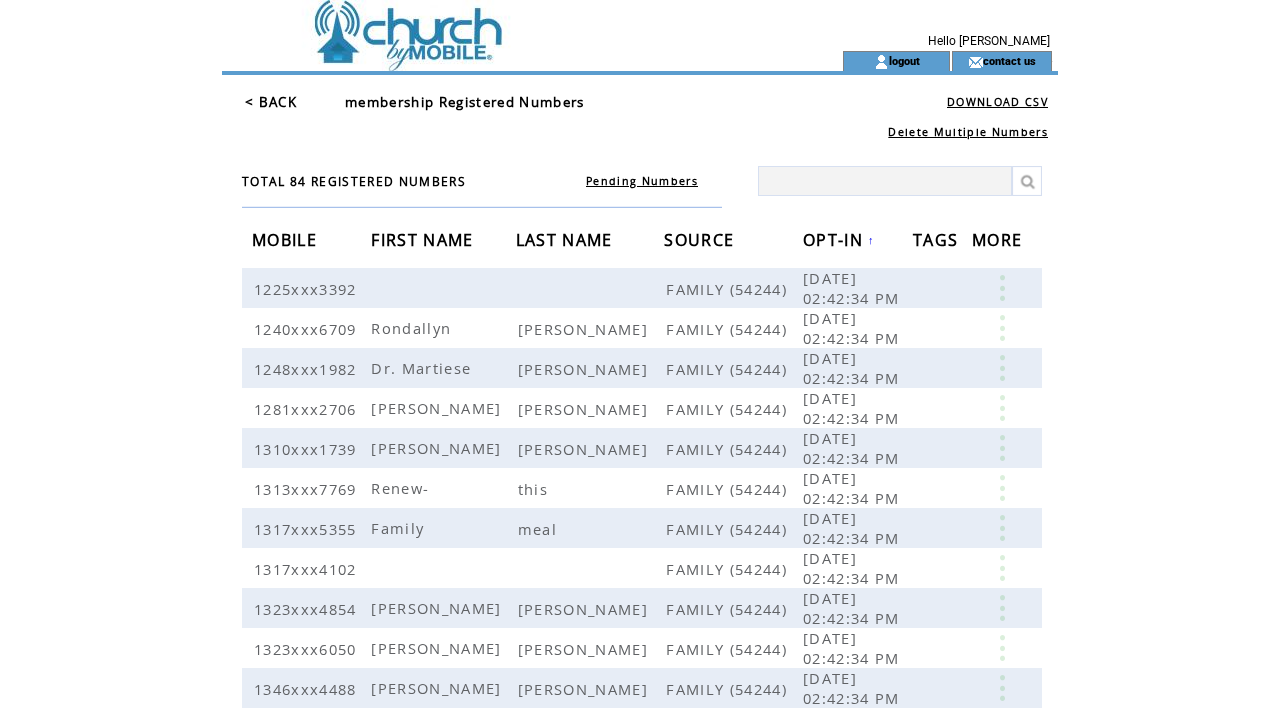 scroll, scrollTop: 0, scrollLeft: 0, axis: both 